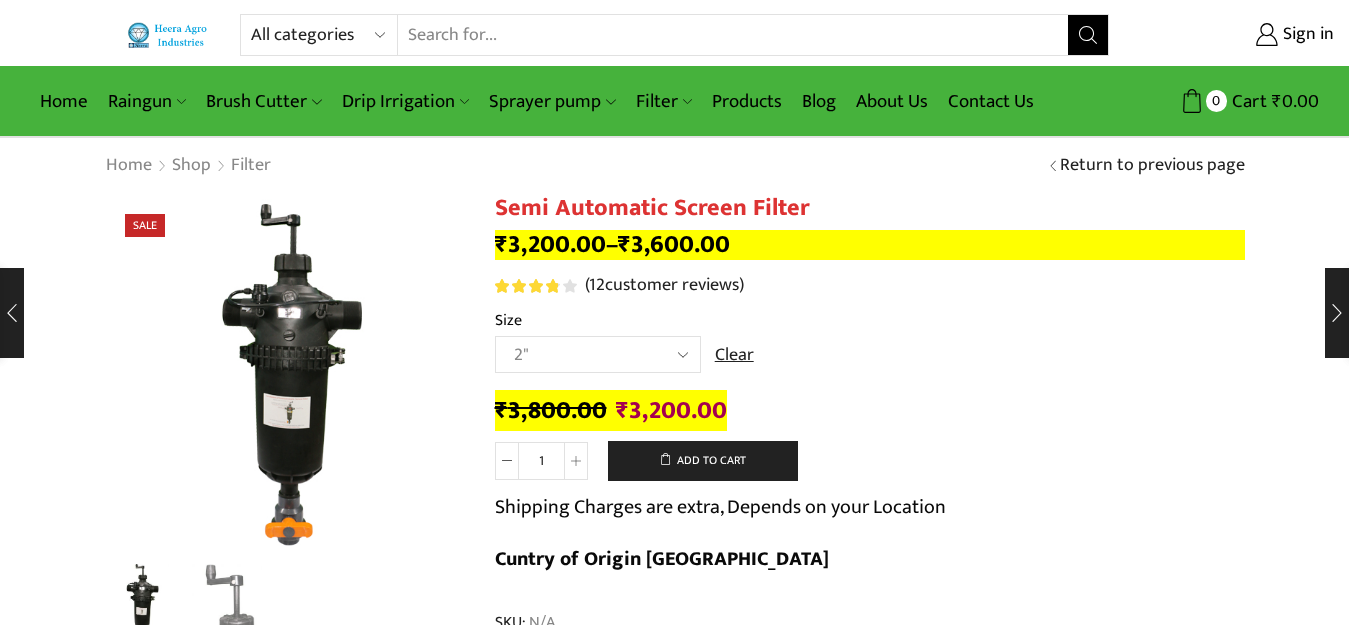 scroll, scrollTop: 0, scrollLeft: 0, axis: both 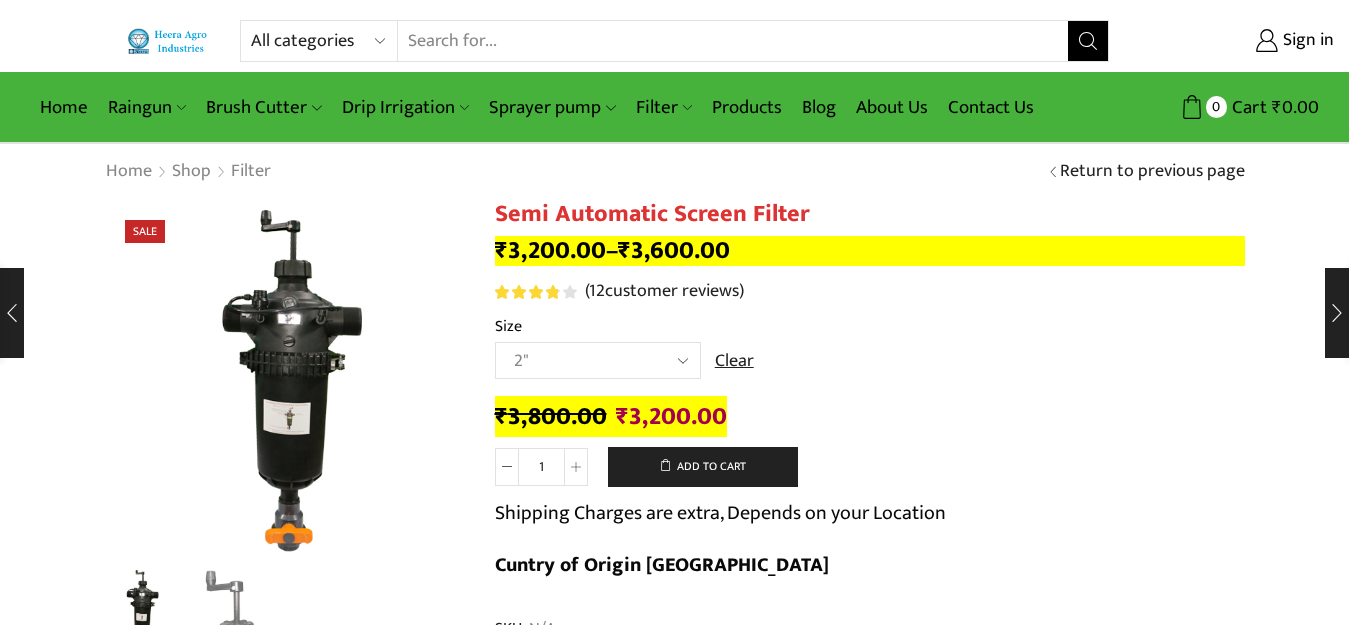 click on "All categories
Accessories
Air Release Valve
Brush Cutter
Domestic Use
Drip Irrigation
Filter
Fogger
Heera Pipes
Mulching Paper
Non Return Valve (Normex)
Pressure Relief Valve
Raingun
Sprayer pump
Sprinkler
Supreme Silpaulin
Valve
Venturi
Water Pressure Gauge
Water Storage Tanks
अ‍ॅसेसरीज
अ‍ॅसेसरीज
एअर रिलीज व्हाॅल्व
एअर रिलीज व्हाॅल्व
घरगुती उपयोग
घरेलू उपयोग
ठिबक सिंचन
ठिबक सिंचन
ड्रीपर
ड्रीपर
पाण्याच्या टाक्या
पानीकी टंकिया
फिल्टर" at bounding box center [674, 36] 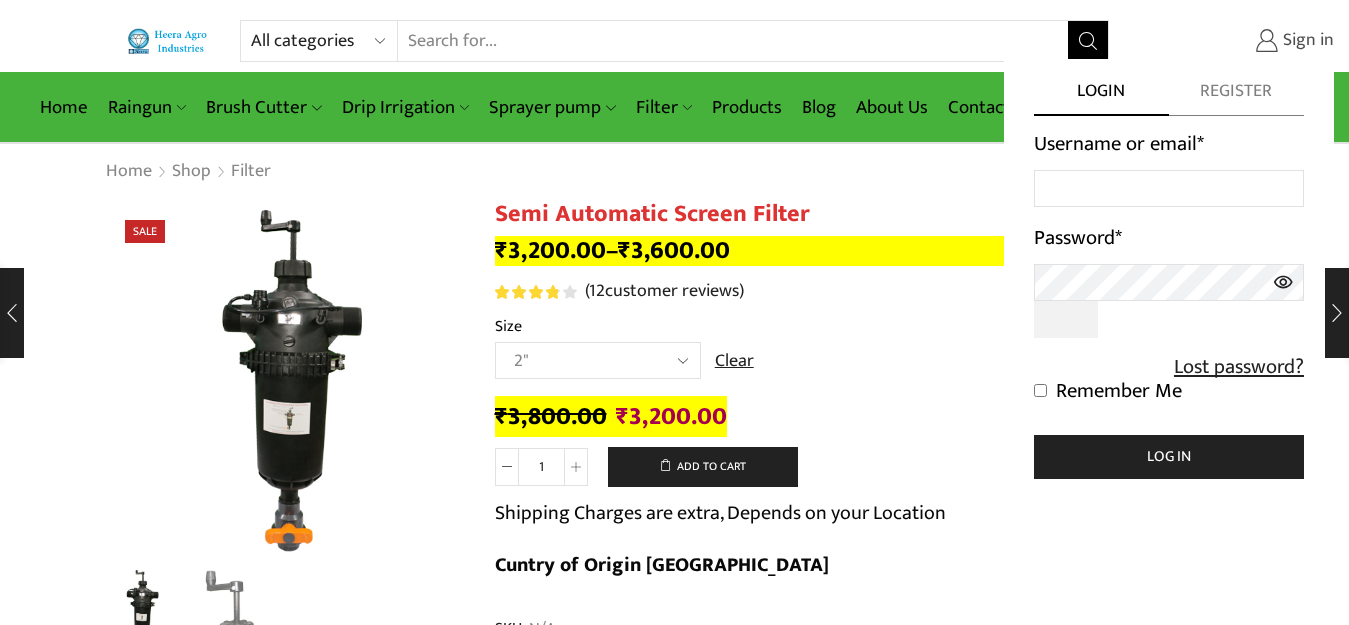 click on "Sign in" at bounding box center (1306, 41) 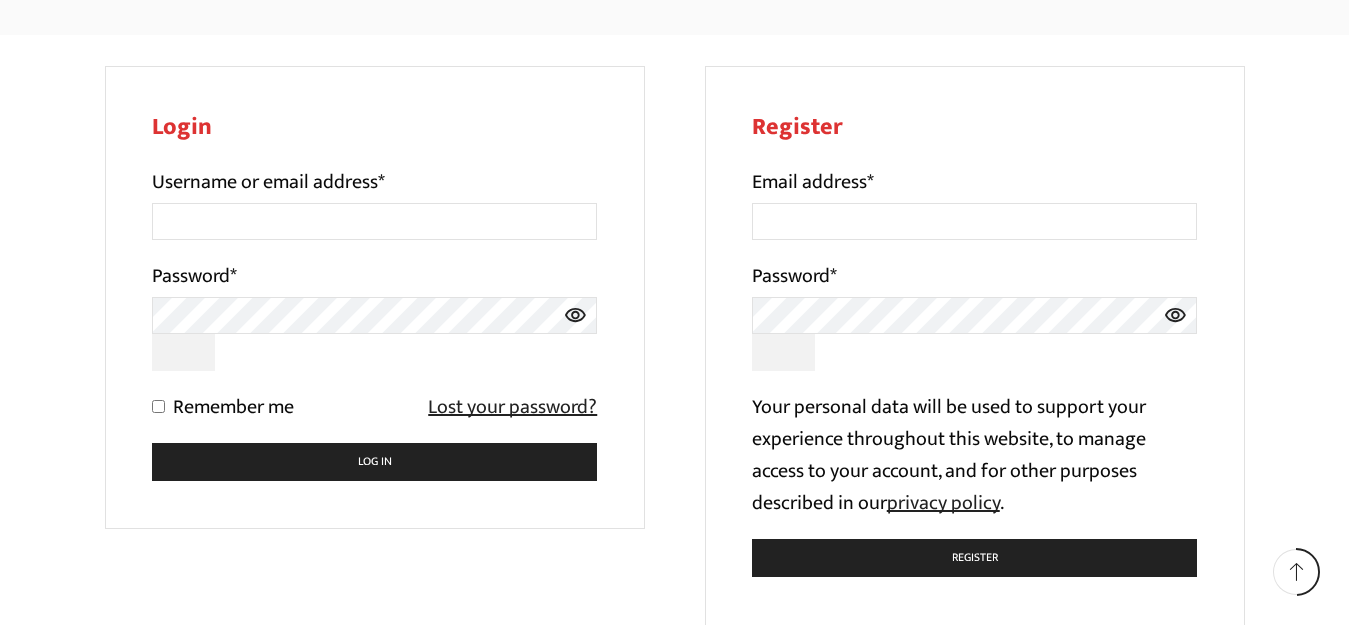 scroll, scrollTop: 200, scrollLeft: 0, axis: vertical 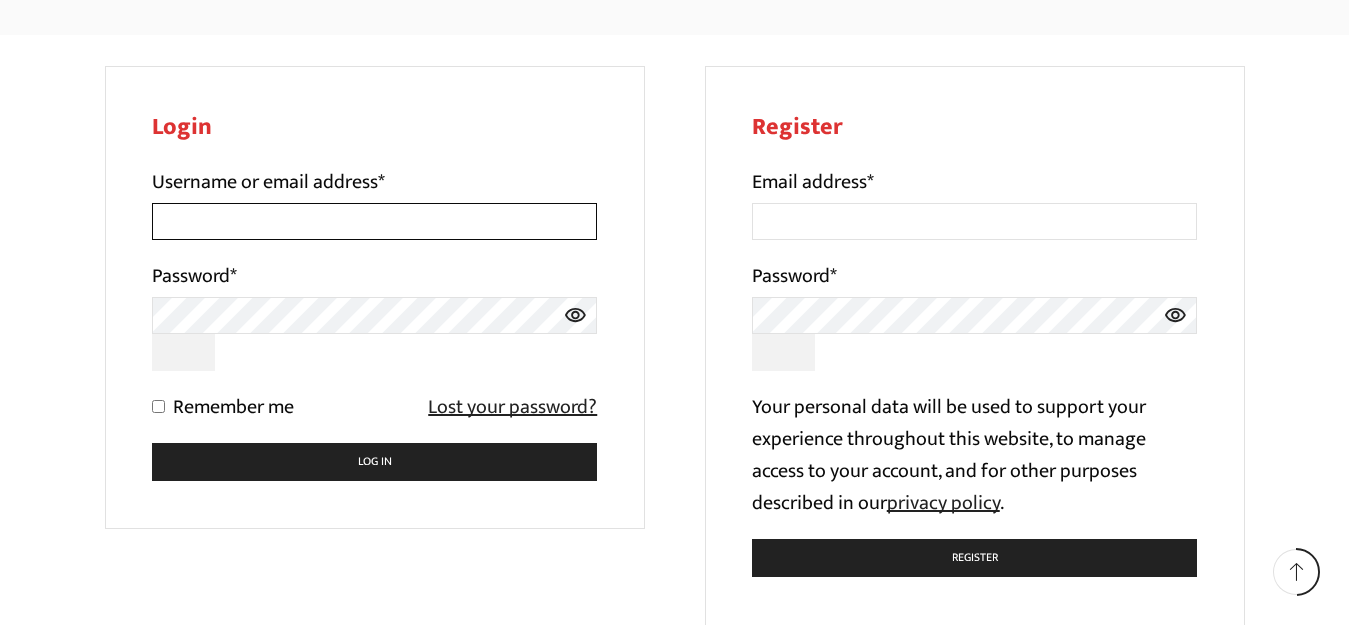 click on "Username or email address  *" at bounding box center (375, 221) 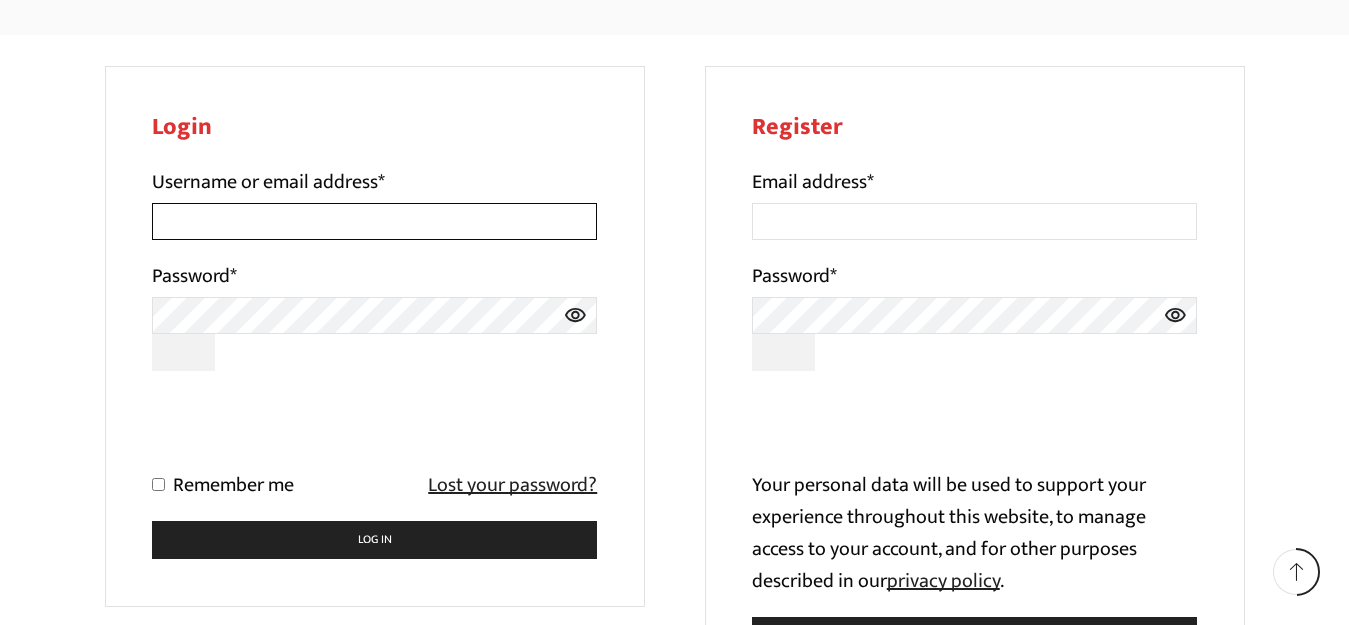 type on "[EMAIL_ADDRESS][DOMAIN_NAME]" 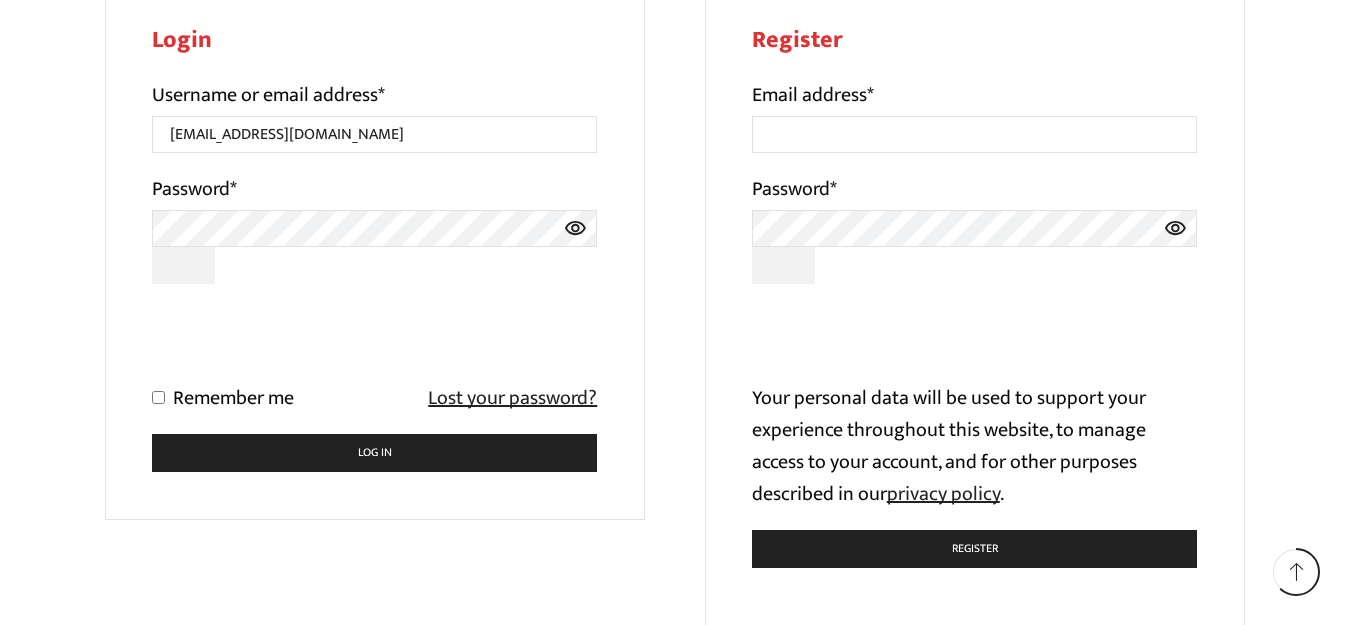 scroll, scrollTop: 300, scrollLeft: 0, axis: vertical 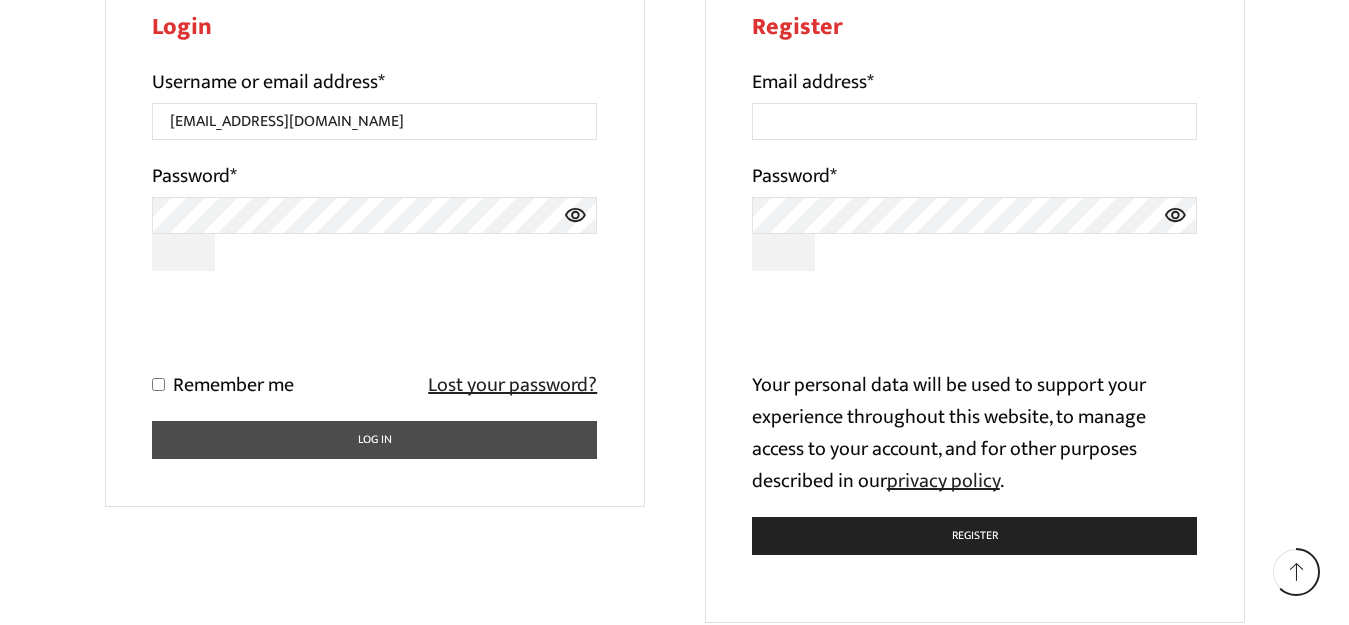 click on "Log in" at bounding box center [375, 440] 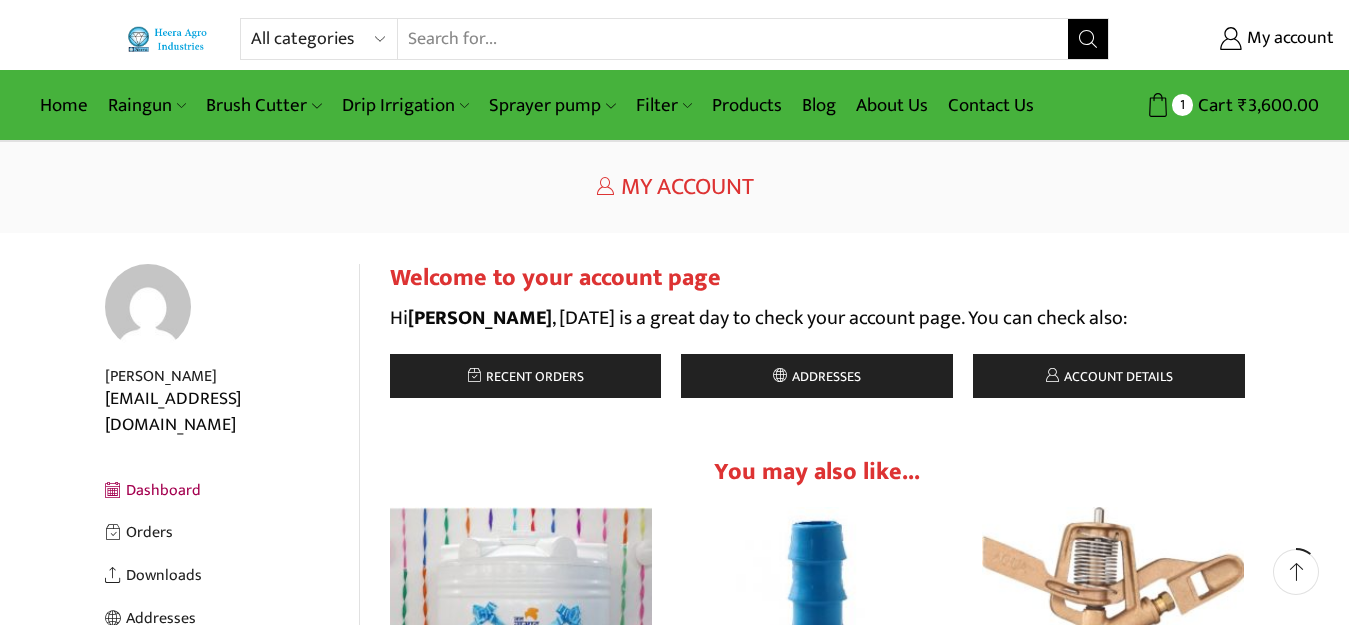 scroll, scrollTop: 0, scrollLeft: 0, axis: both 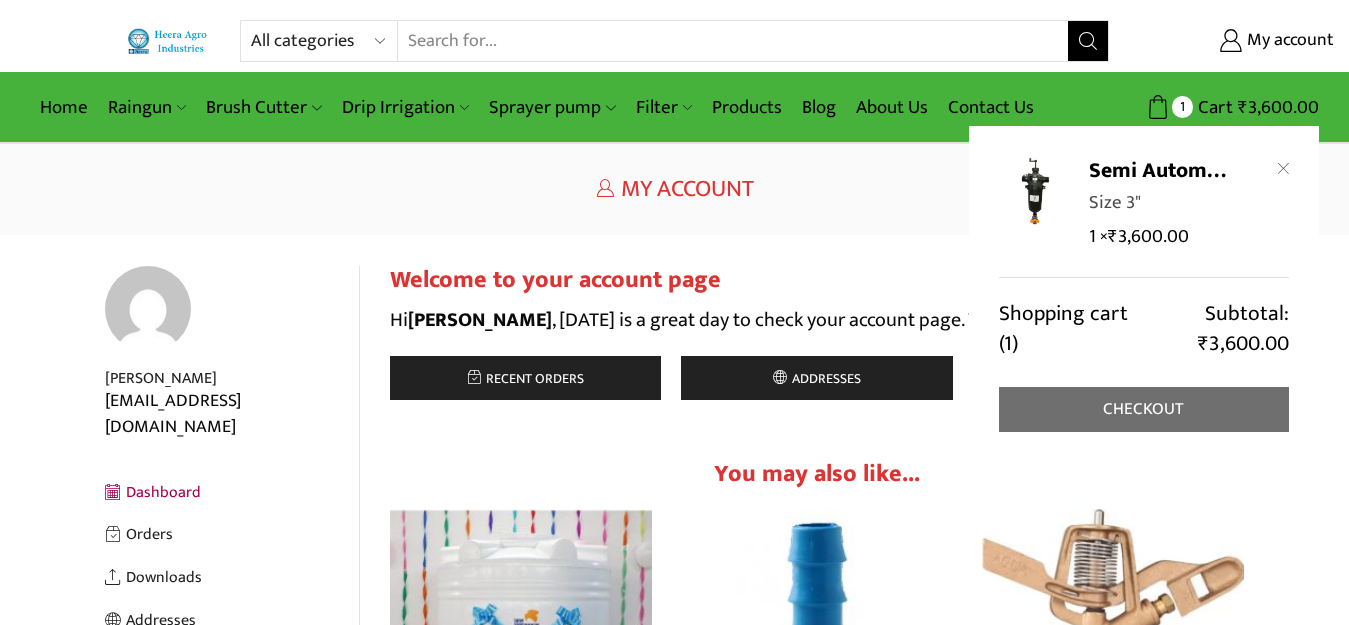 click on "Checkout" at bounding box center (1144, 409) 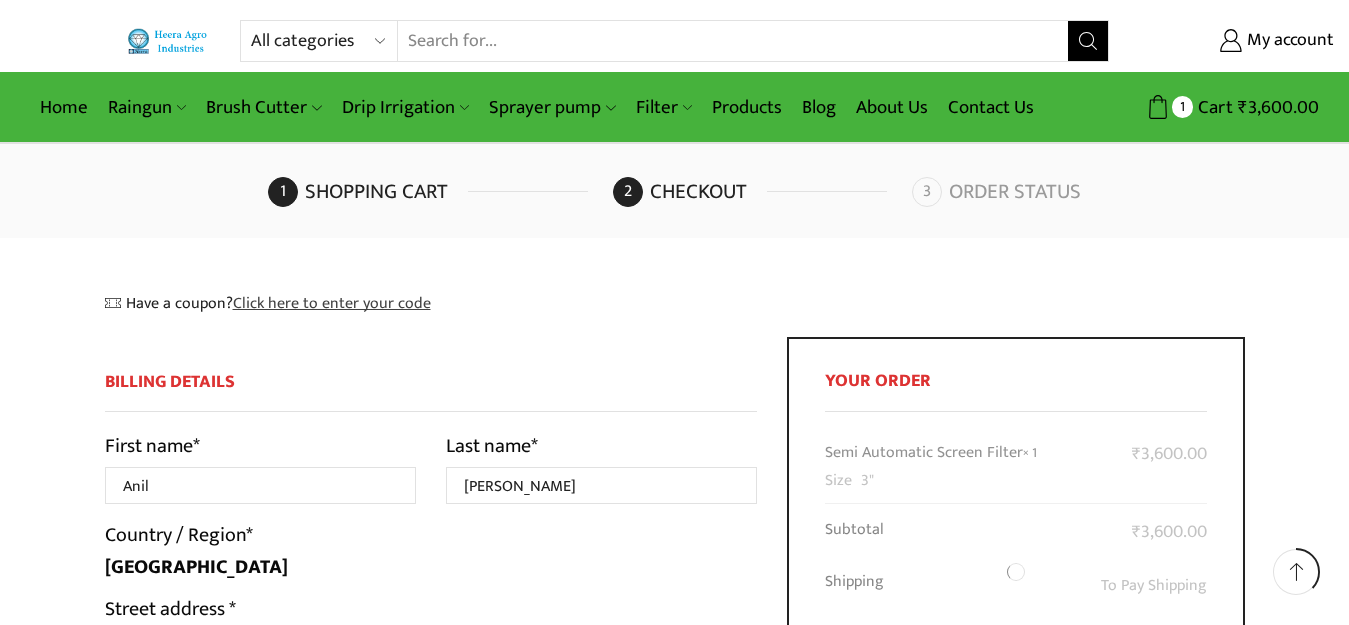 select on "MH" 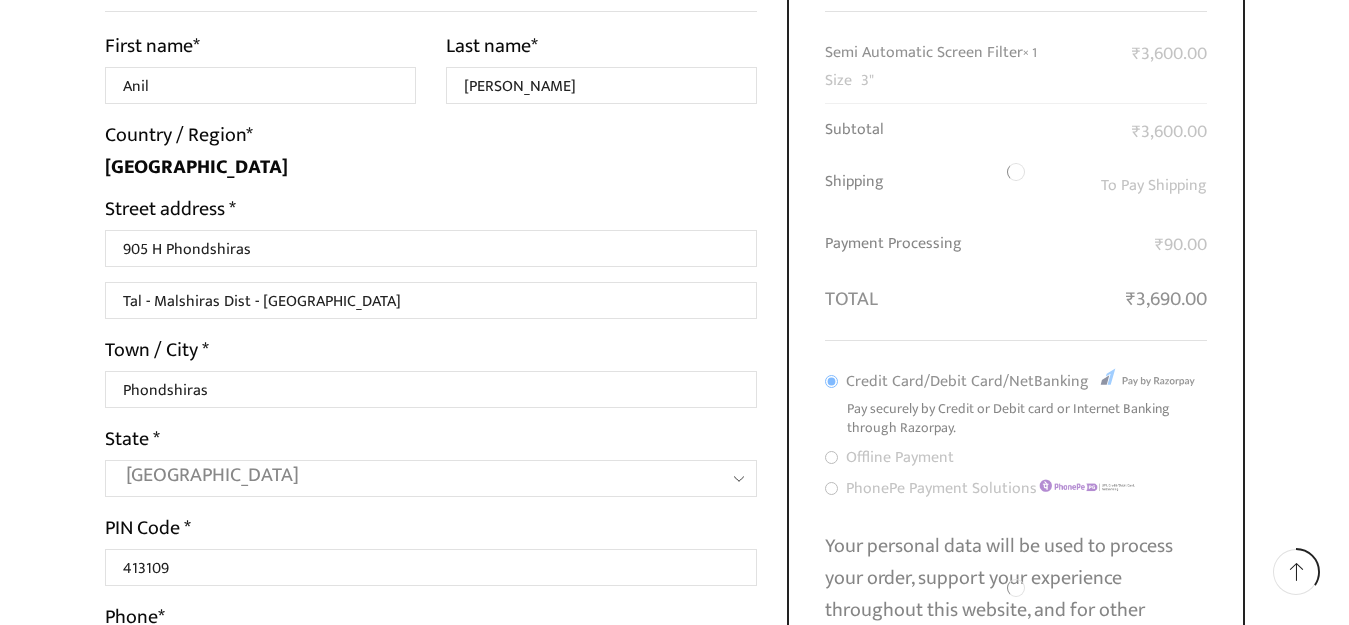 scroll, scrollTop: 500, scrollLeft: 0, axis: vertical 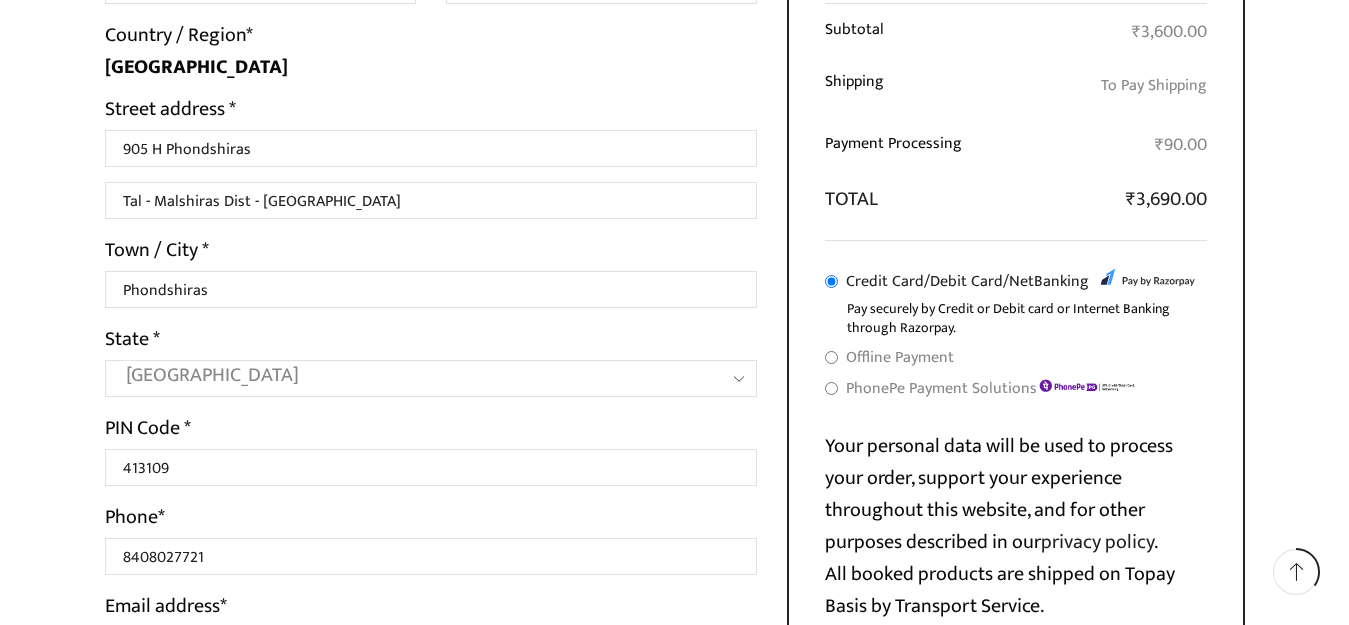 click on "PhonePe Payment Solutions
All UPI apps, Debit and Credit Cards, and NetBanking accepted | Powered by PhonePe" at bounding box center [1016, 390] 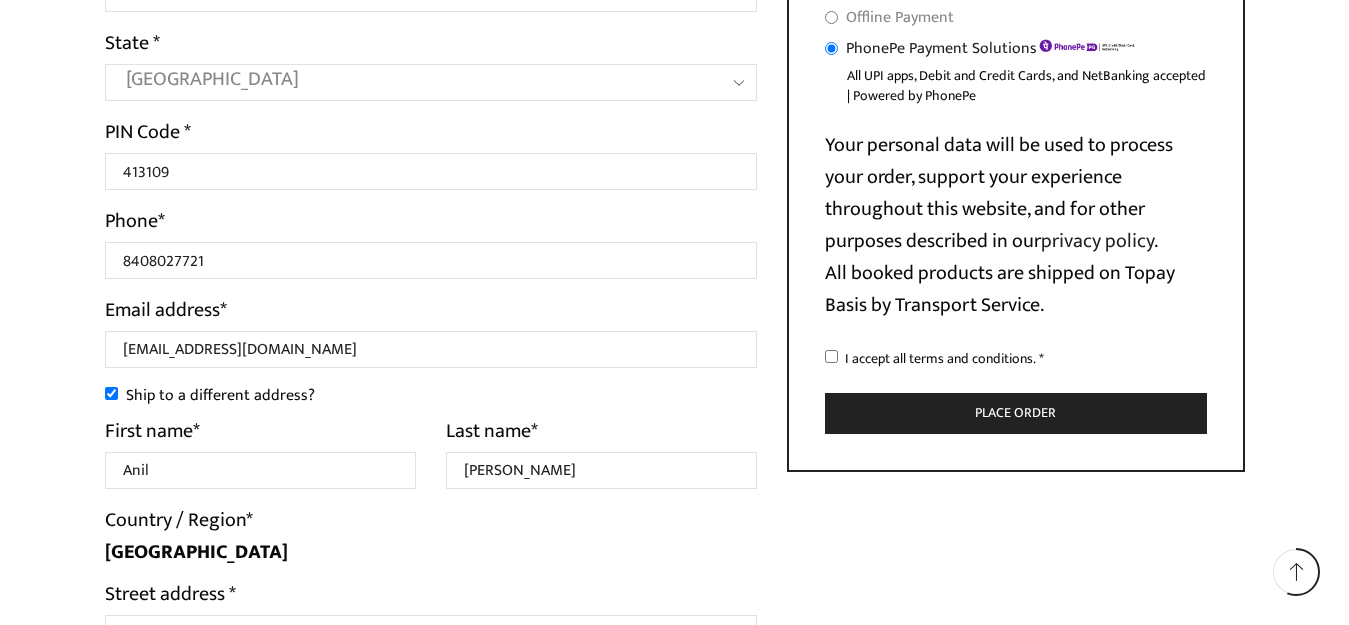 scroll, scrollTop: 800, scrollLeft: 0, axis: vertical 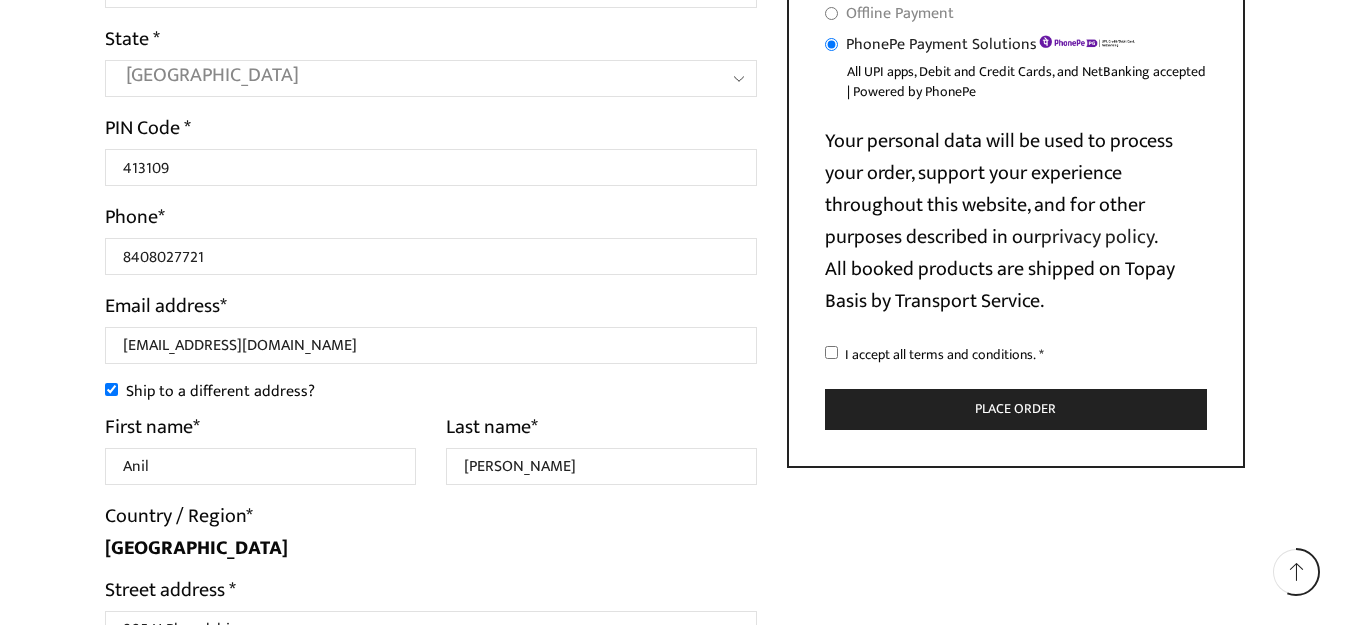 click on "I accept all terms and conditions.   *" at bounding box center (831, 352) 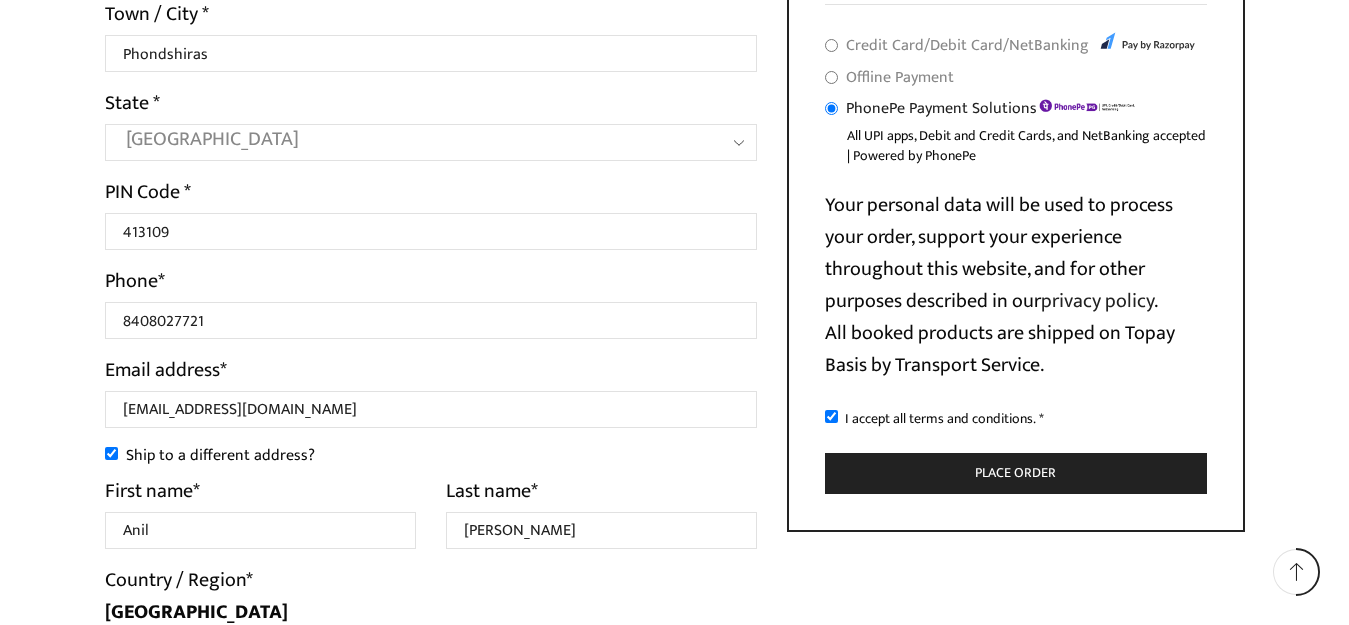 scroll, scrollTop: 700, scrollLeft: 0, axis: vertical 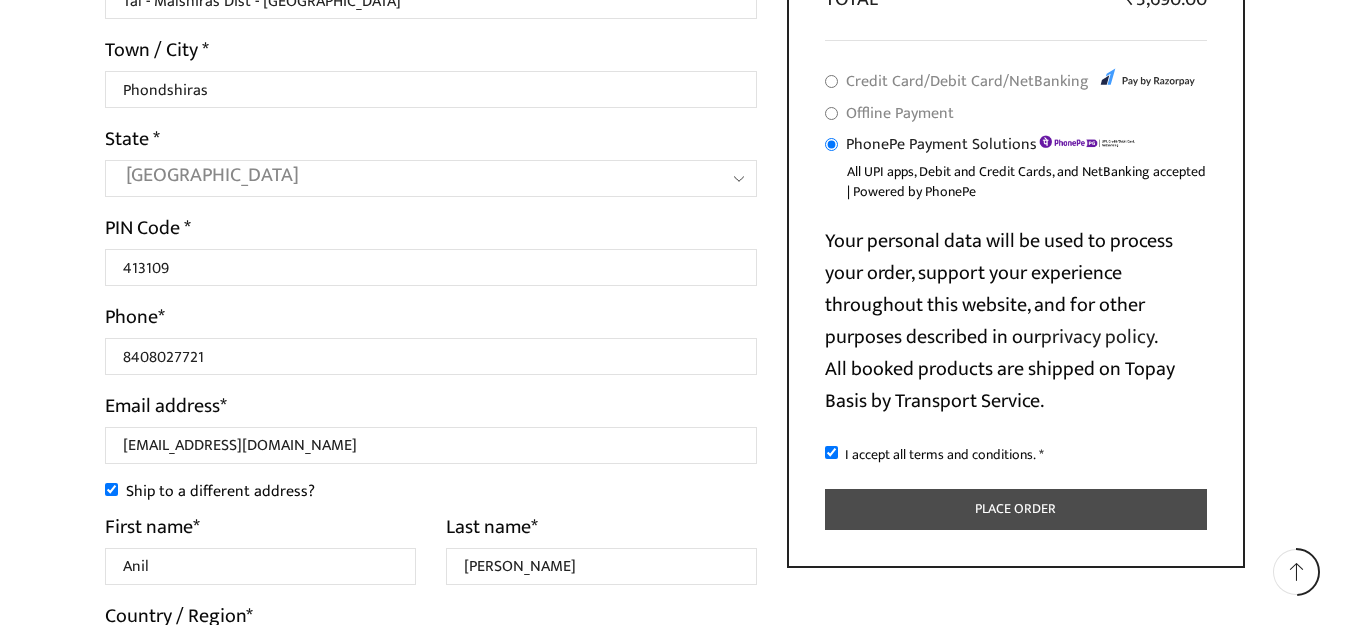 click on "Place order" at bounding box center (1016, 509) 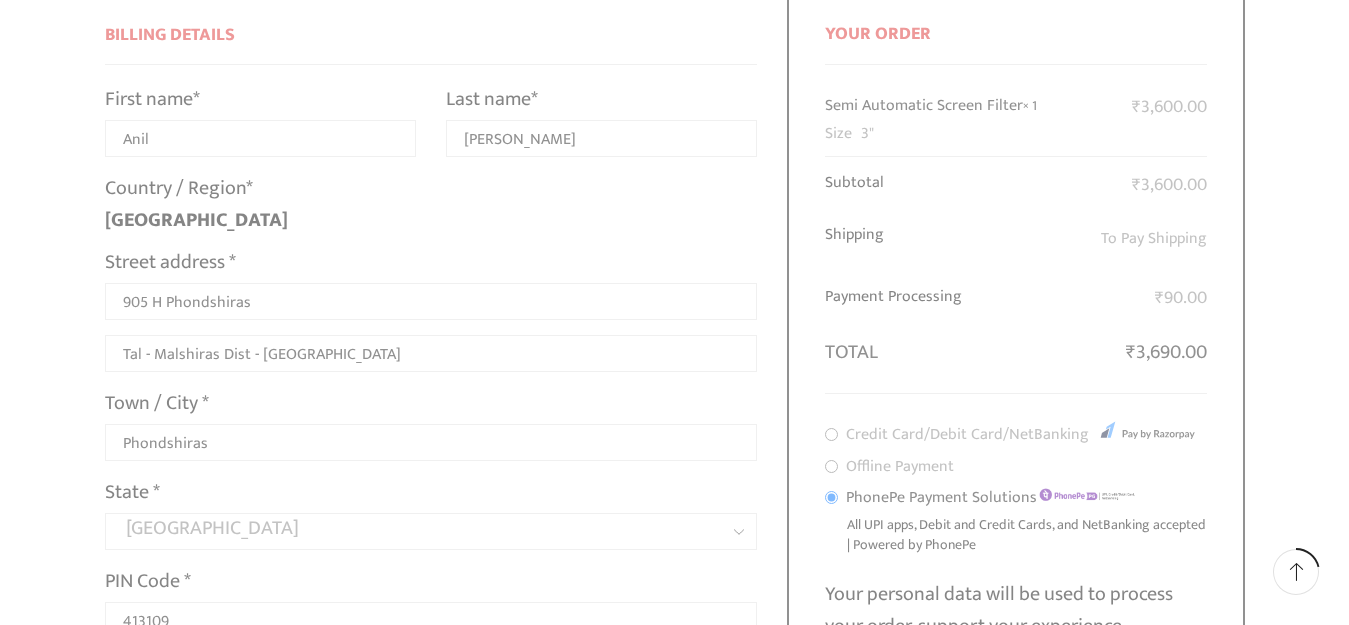 scroll, scrollTop: 236, scrollLeft: 0, axis: vertical 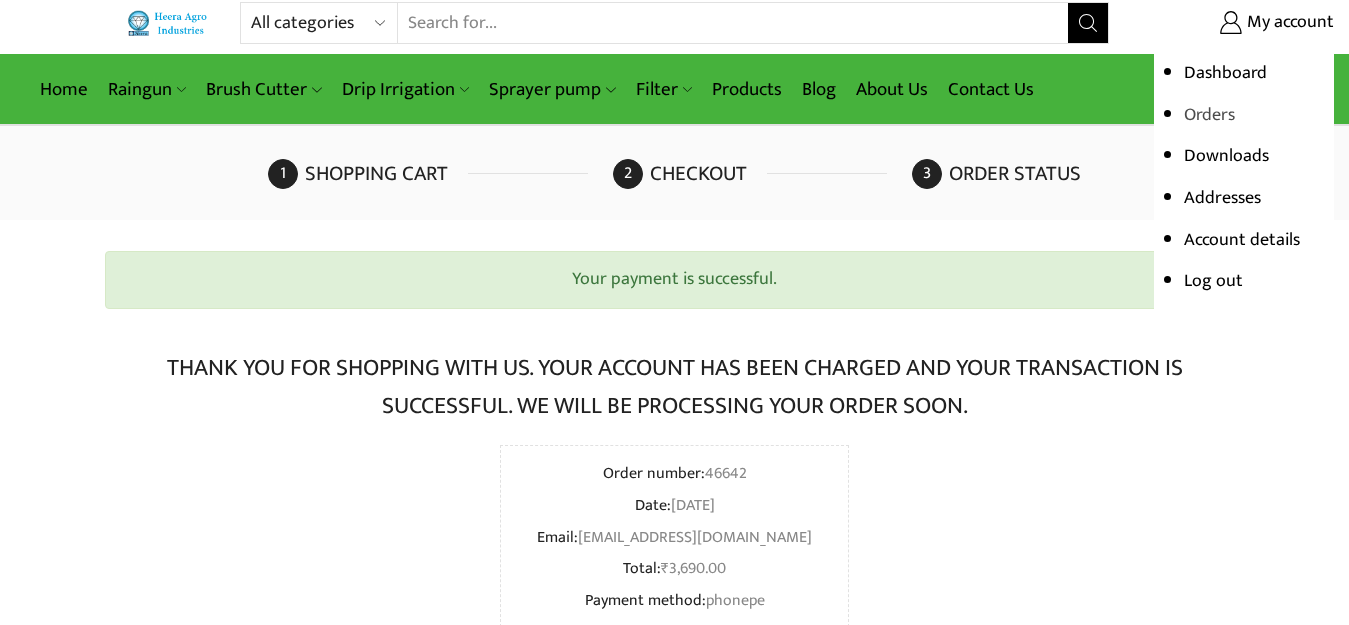 click on "Orders" at bounding box center (1209, 115) 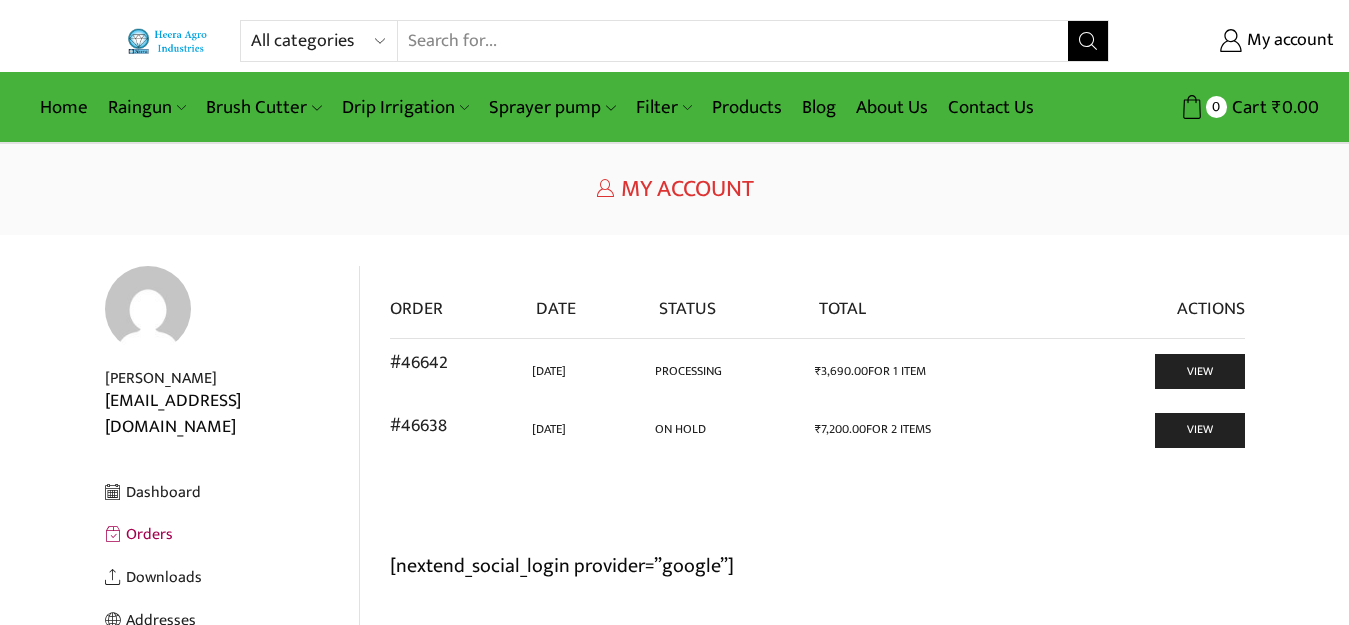 scroll, scrollTop: 0, scrollLeft: 0, axis: both 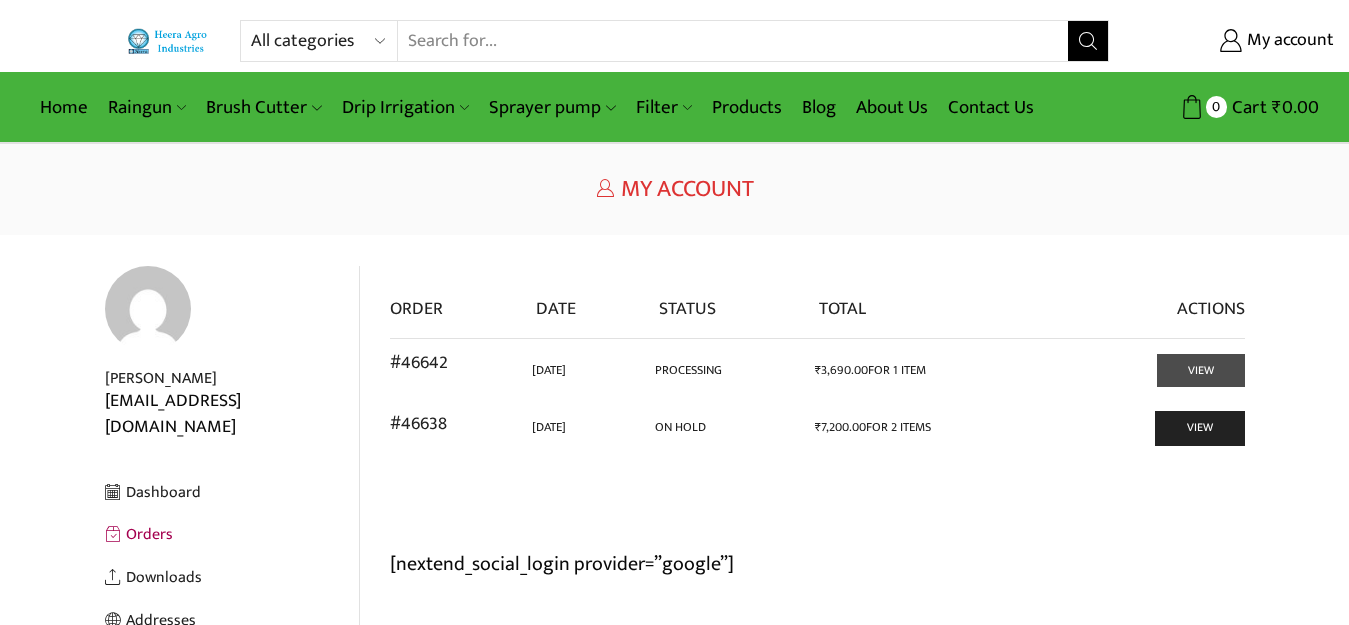 click on "View" at bounding box center (1201, 370) 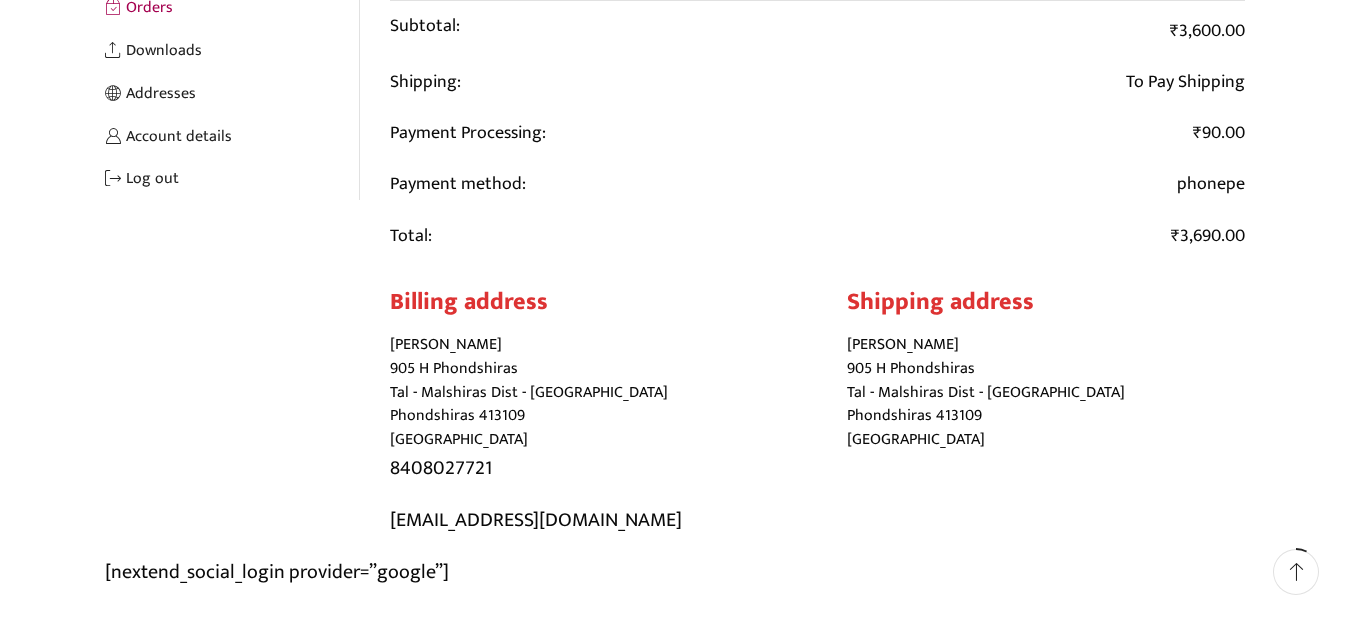 scroll, scrollTop: 0, scrollLeft: 0, axis: both 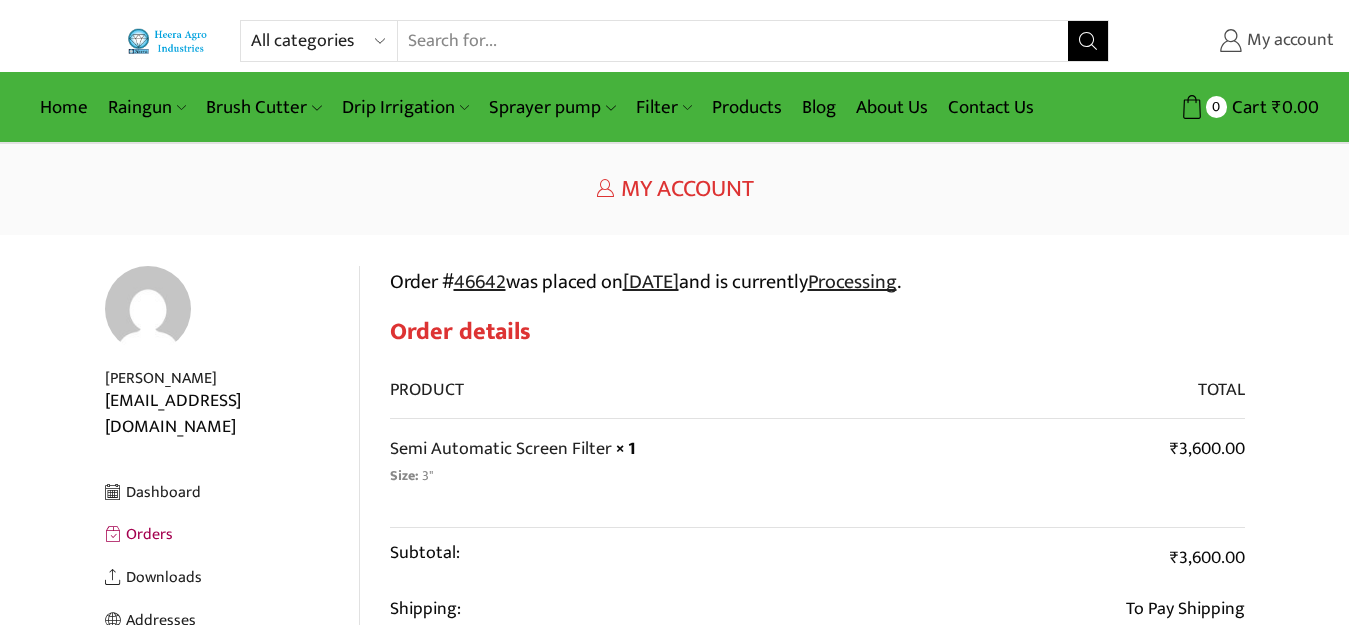 click on "My account" at bounding box center [1288, 41] 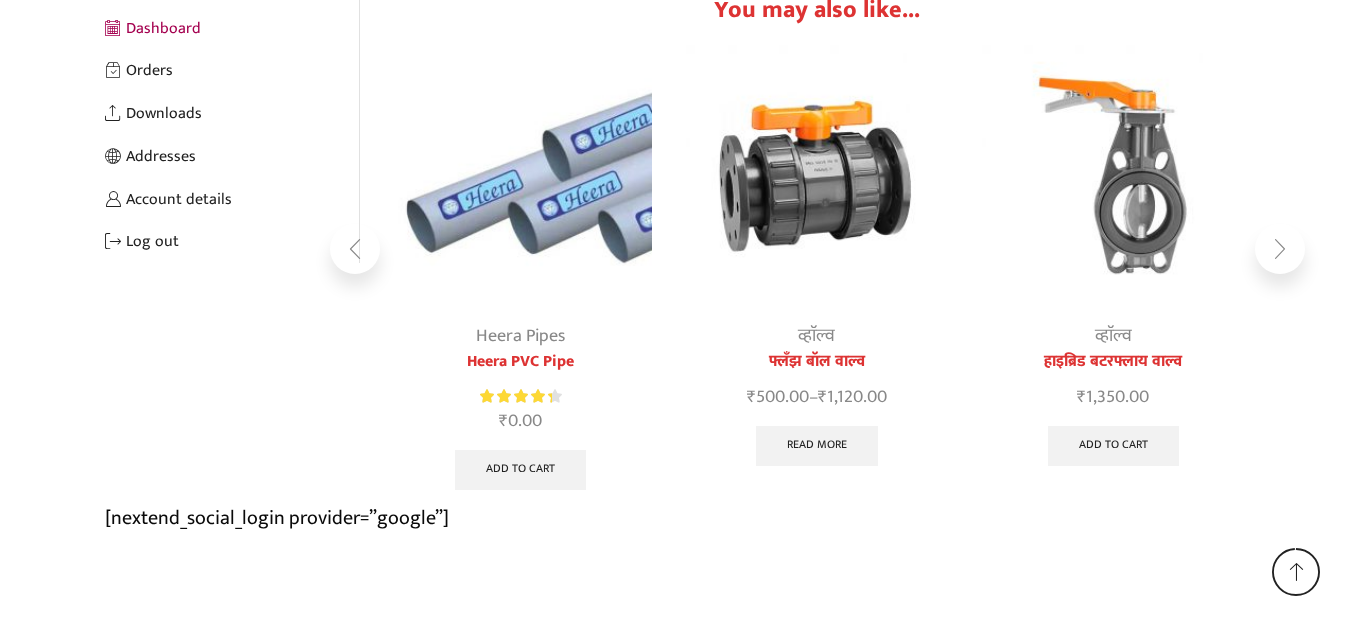 scroll, scrollTop: 530, scrollLeft: 0, axis: vertical 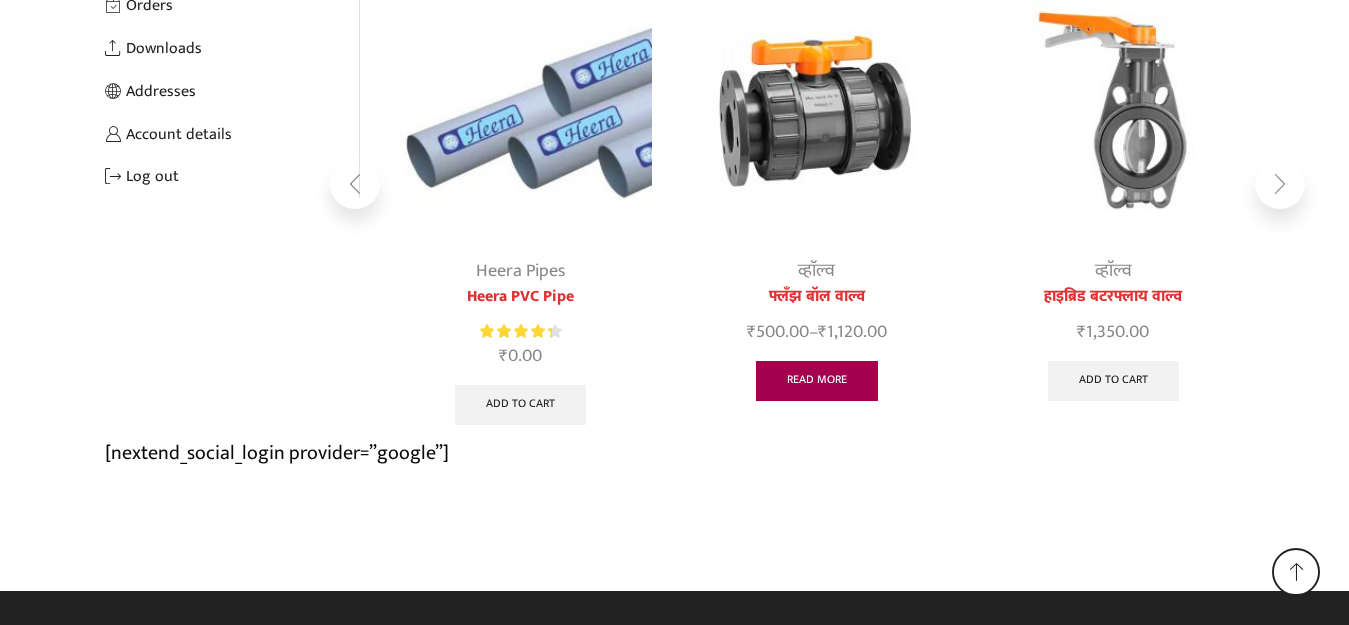 click on "Read more" at bounding box center (817, 381) 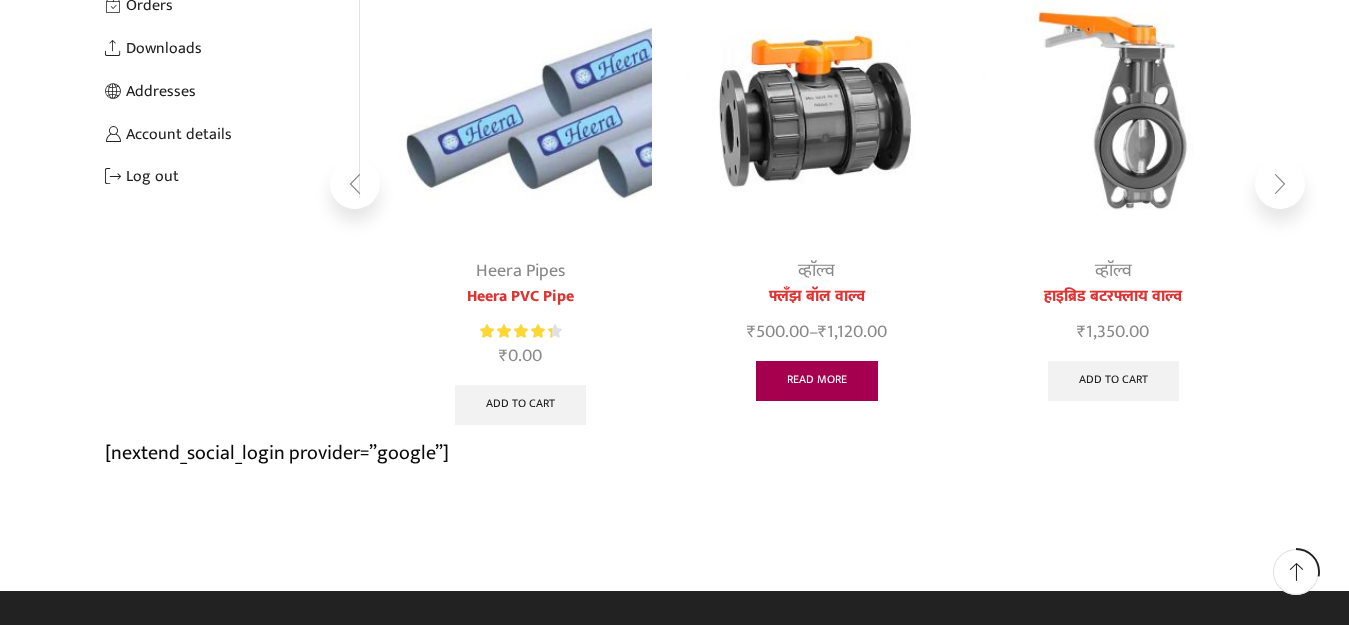 scroll, scrollTop: 0, scrollLeft: 0, axis: both 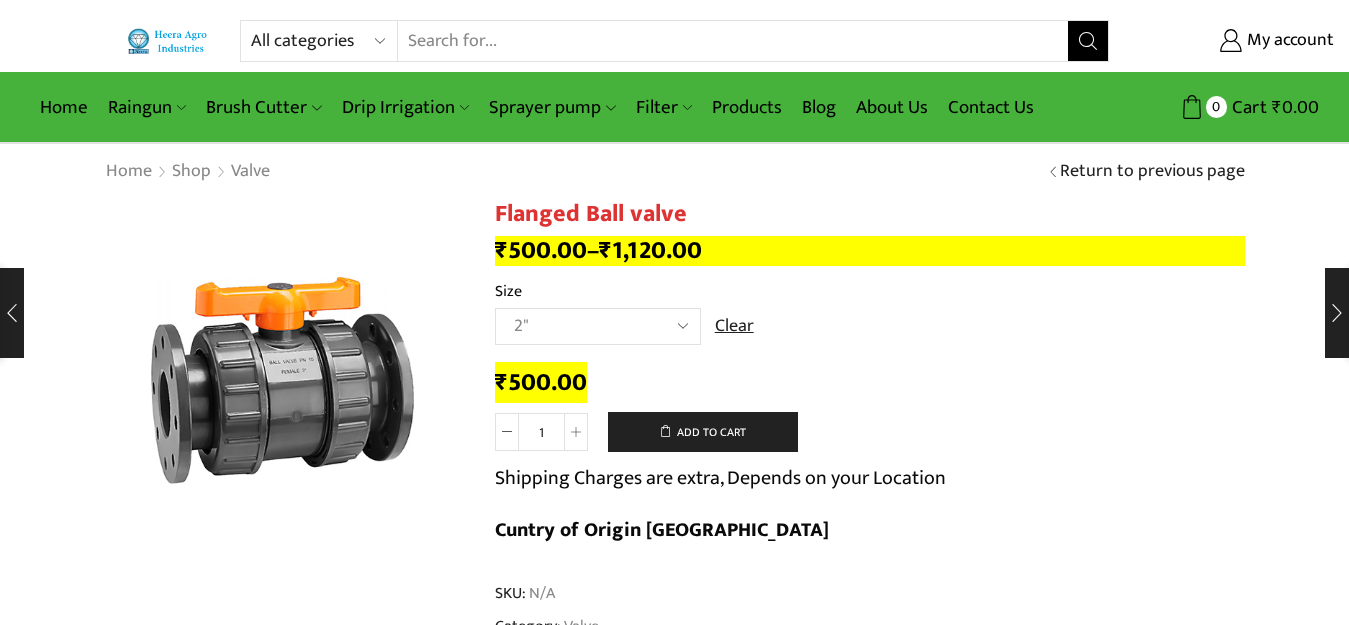 click on "Choose an option 2" 2.5" 3"" 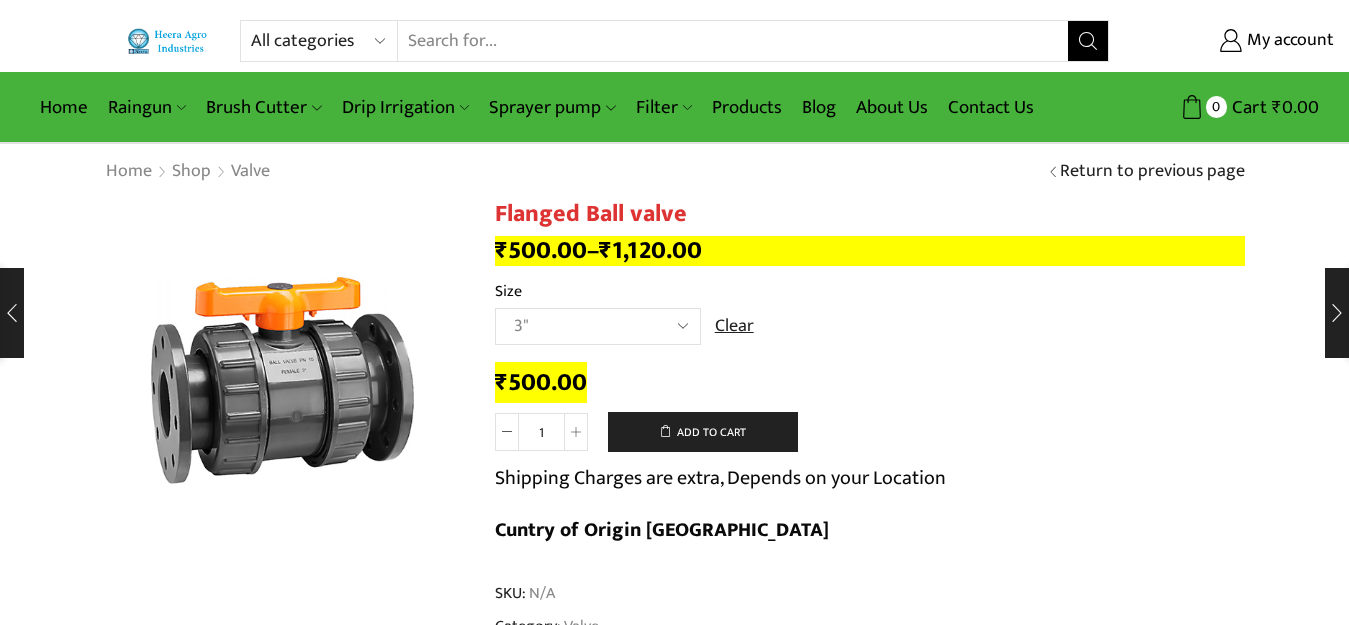 click on "Choose an option 2" 2.5" 3"" 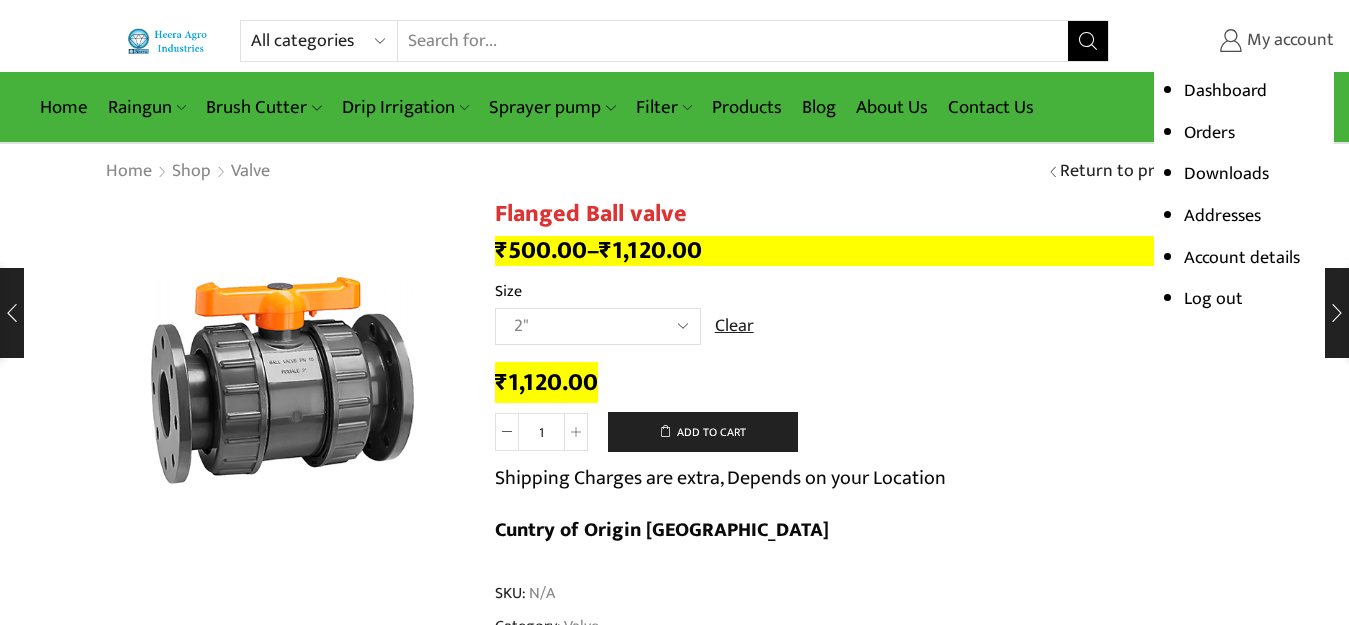 click on "My account" at bounding box center (1288, 41) 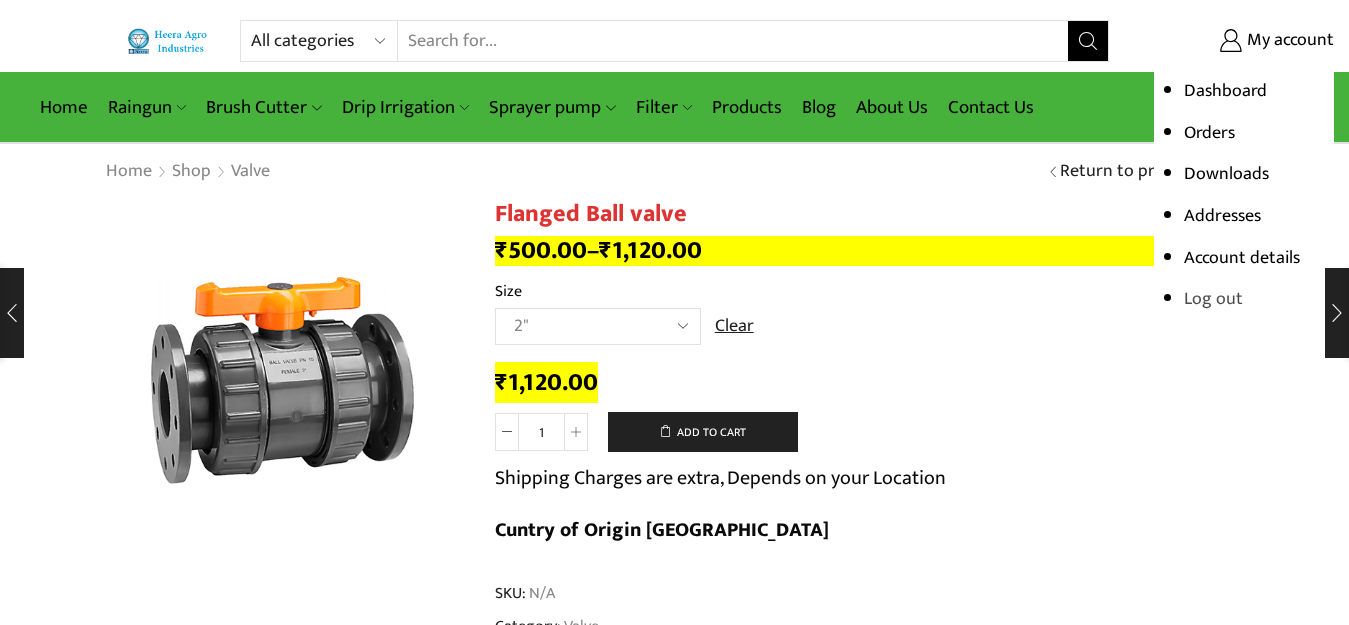 click on "Log out" at bounding box center [1213, 299] 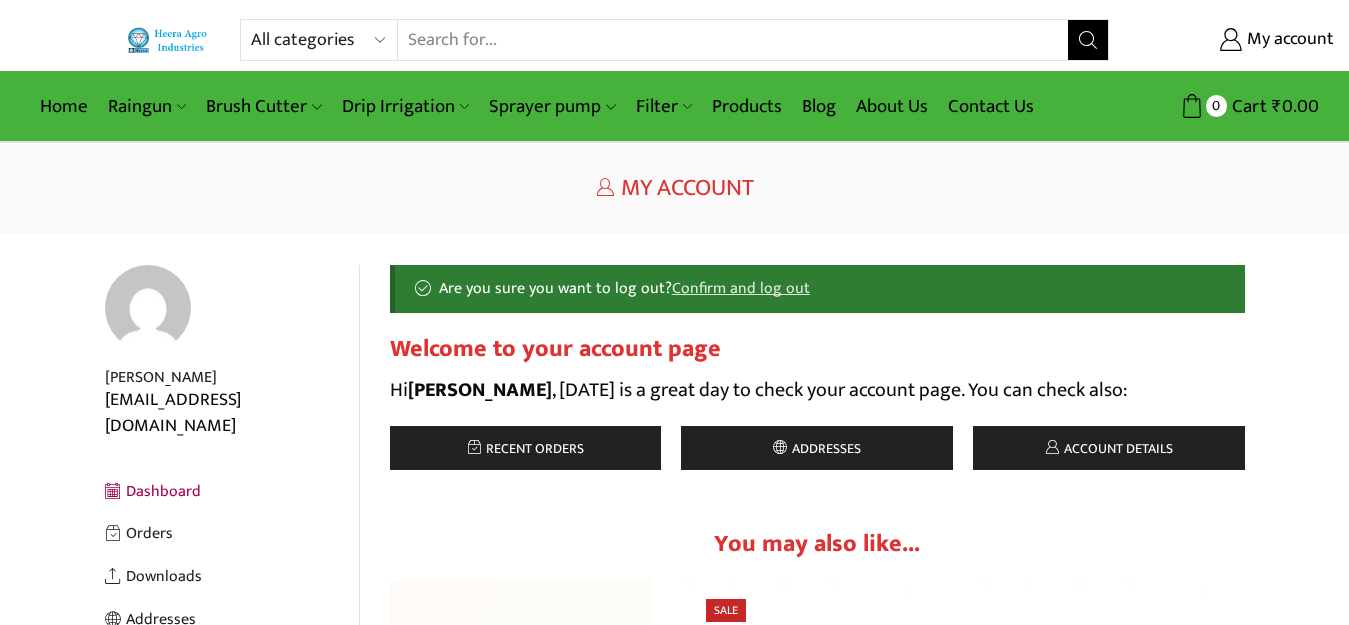 scroll, scrollTop: 0, scrollLeft: 0, axis: both 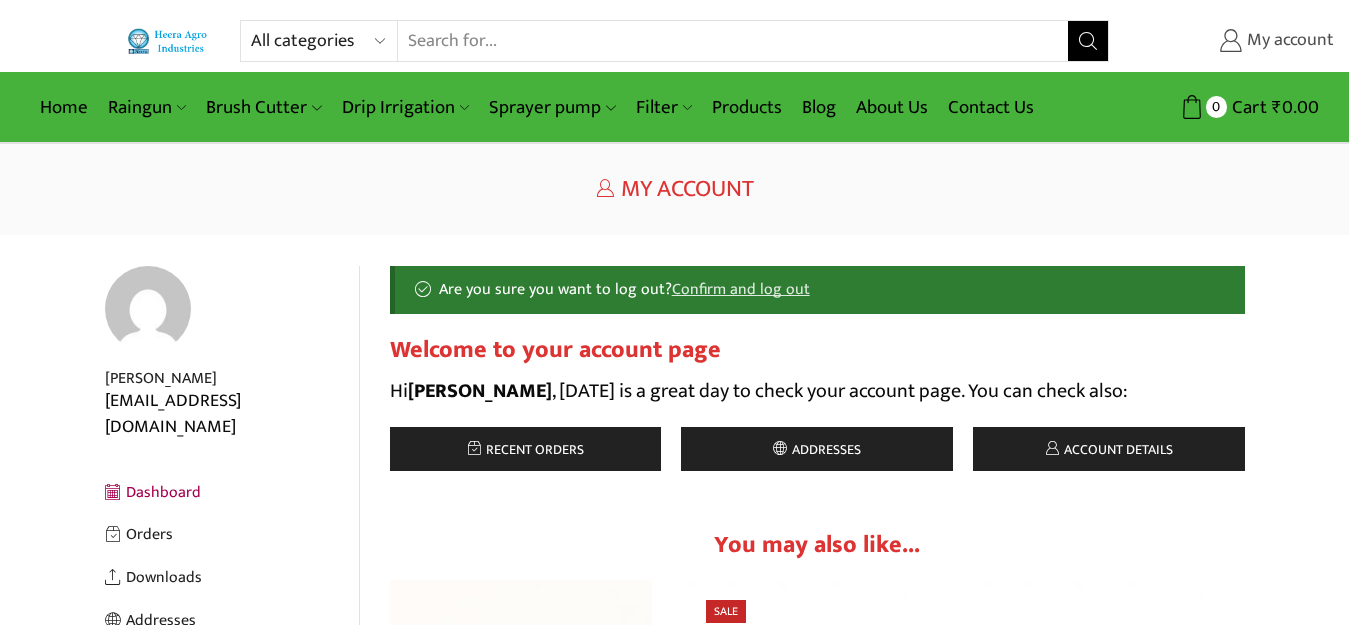 click on "My account" at bounding box center [1288, 41] 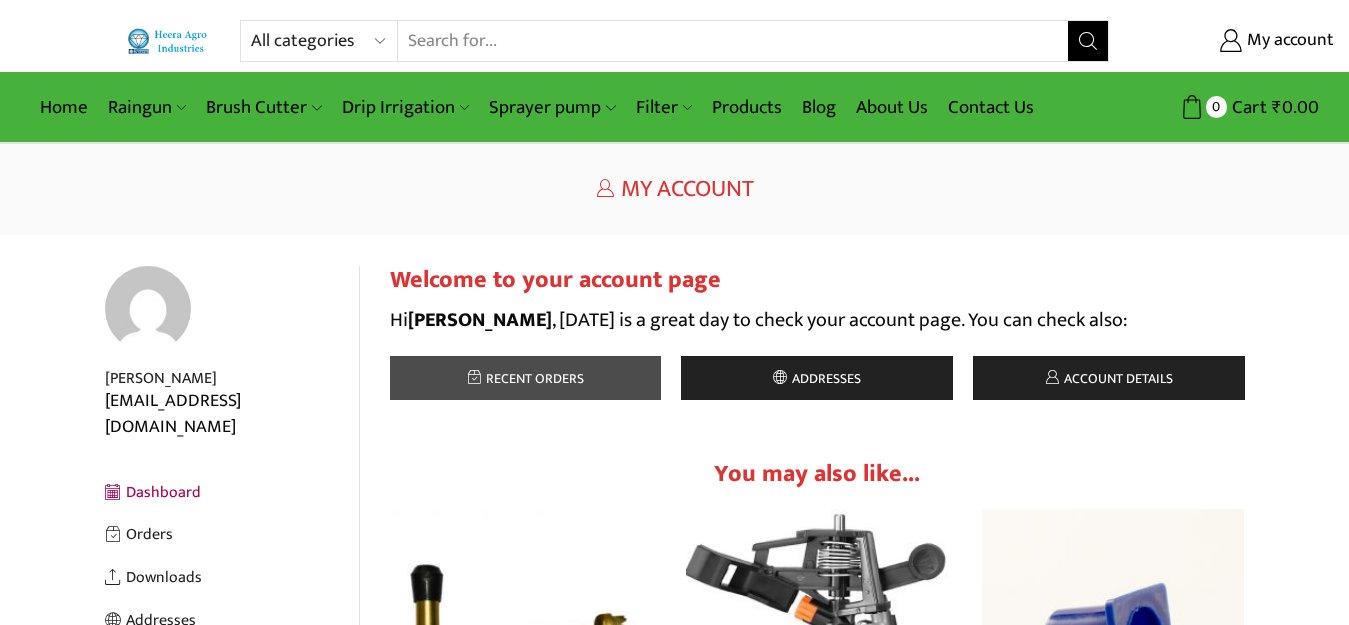 scroll, scrollTop: 0, scrollLeft: 0, axis: both 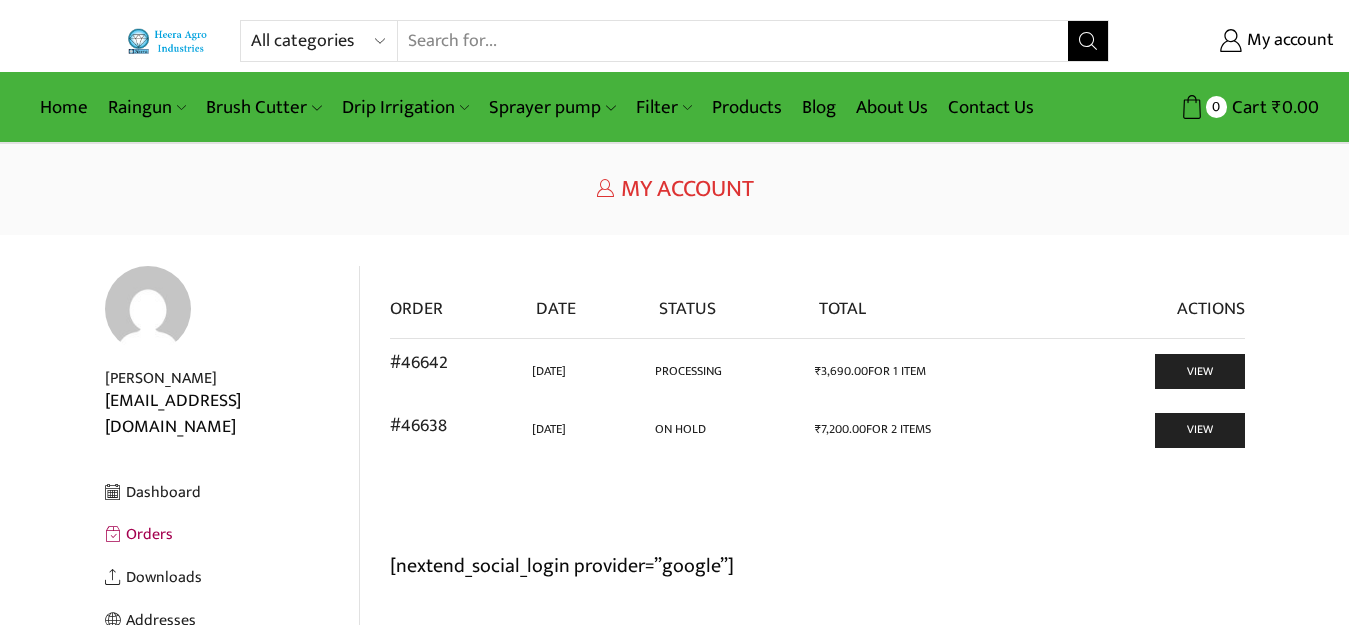 click on "On hold" at bounding box center [726, 430] 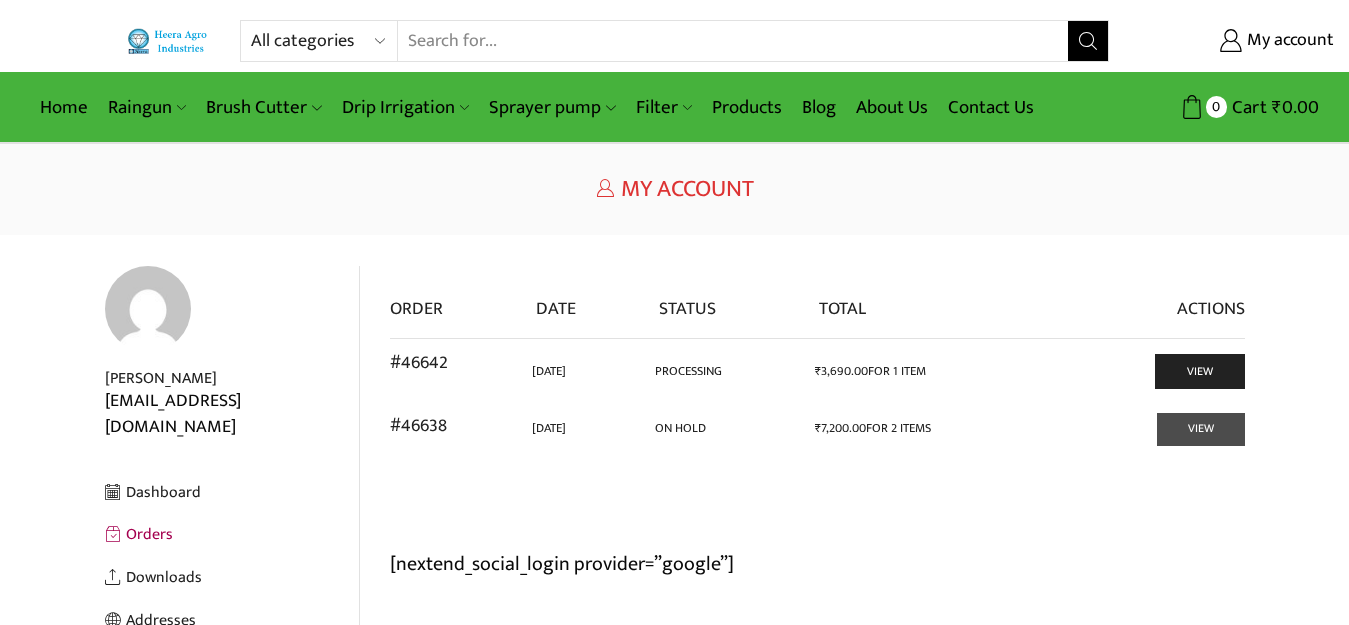 click on "View" at bounding box center [1201, 429] 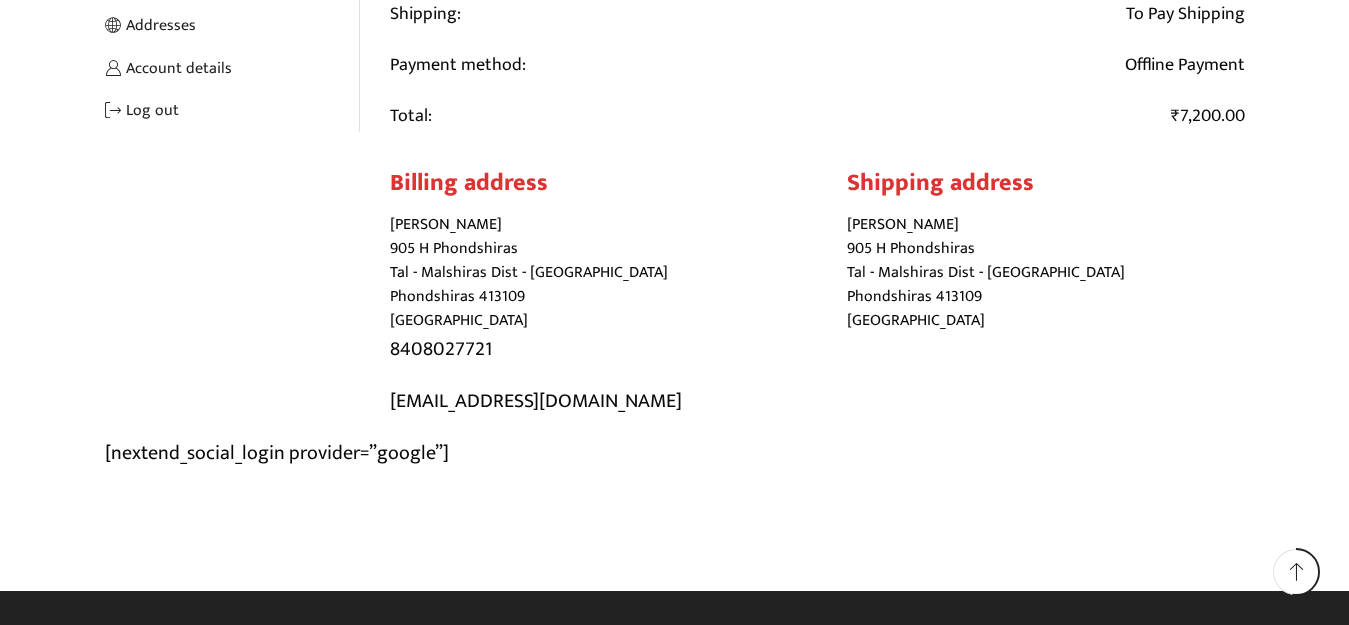 scroll, scrollTop: 97, scrollLeft: 0, axis: vertical 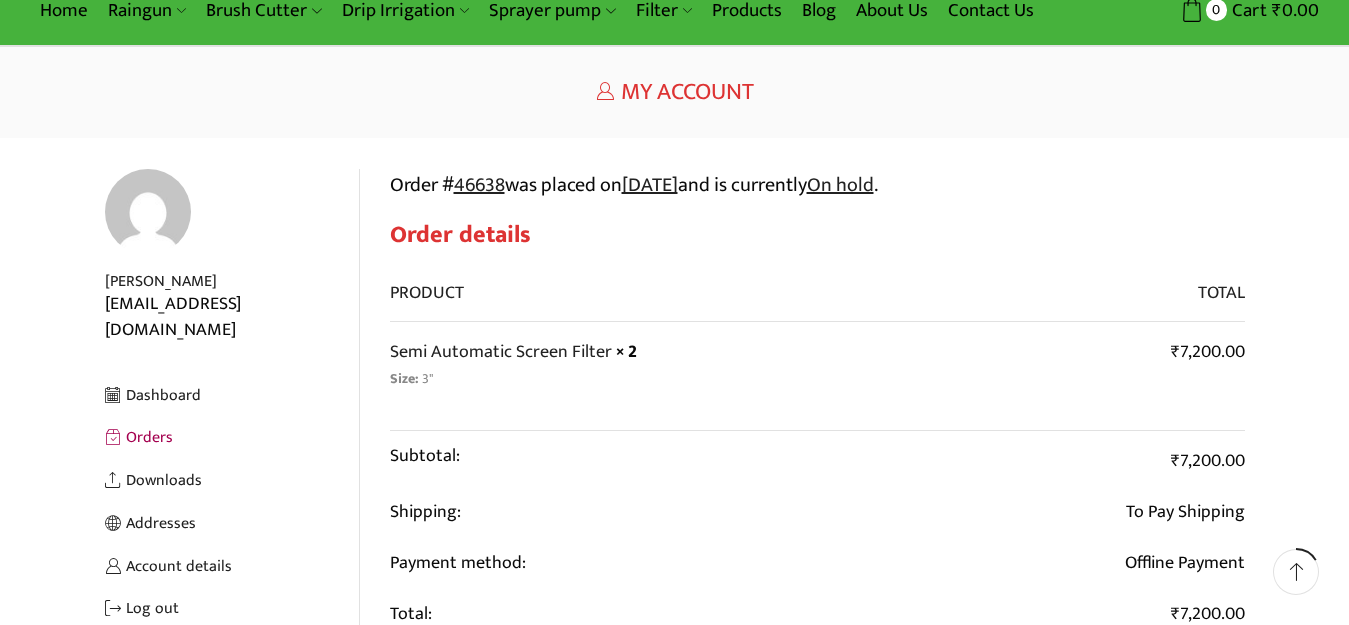 click on "₹ 7,200.00" at bounding box center (1208, 352) 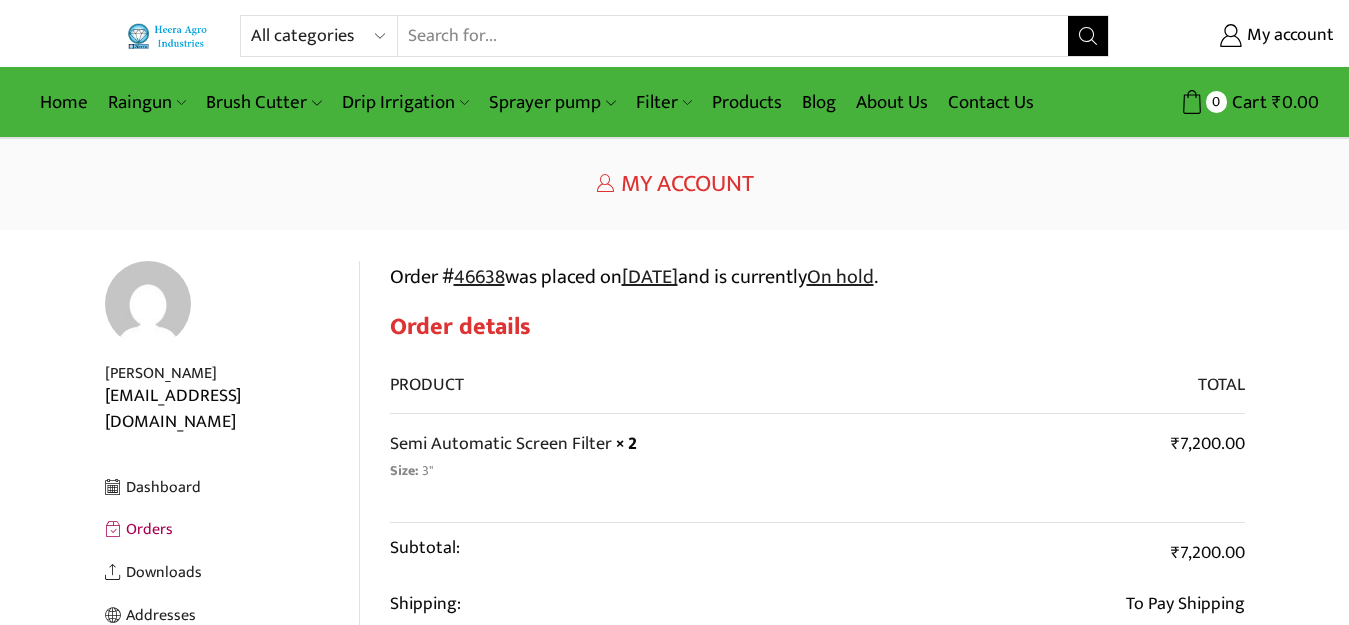 scroll, scrollTop: 0, scrollLeft: 0, axis: both 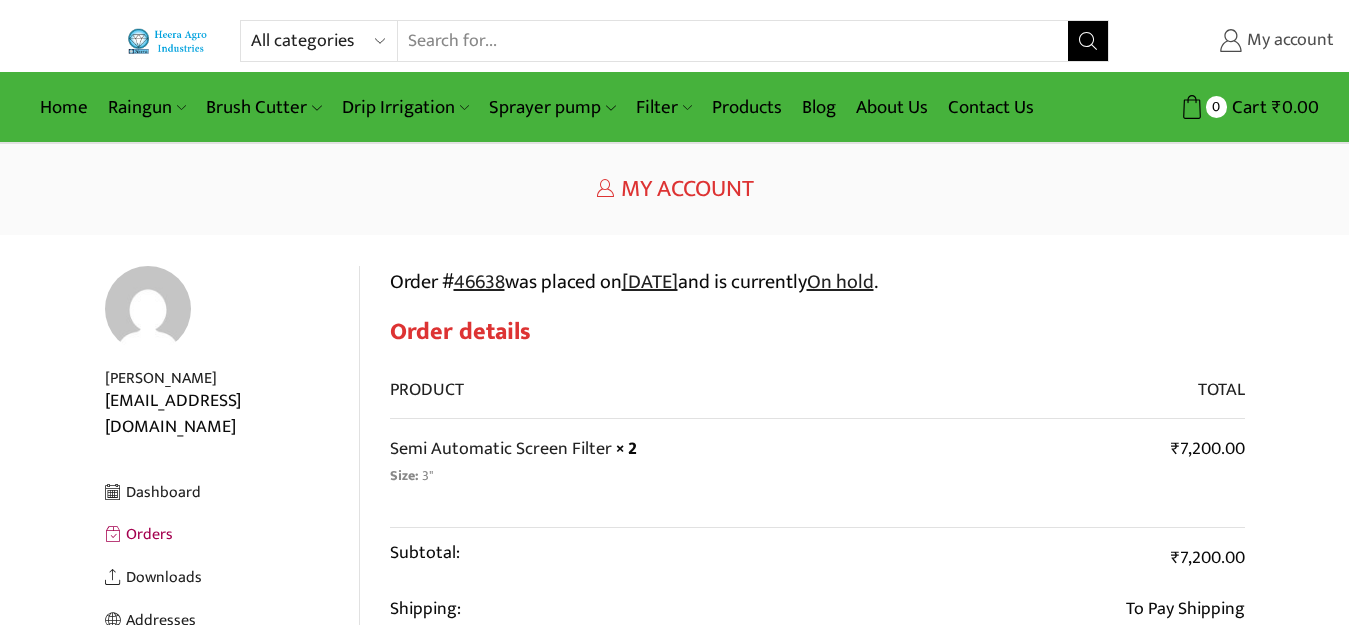 click on "My account" at bounding box center [1288, 41] 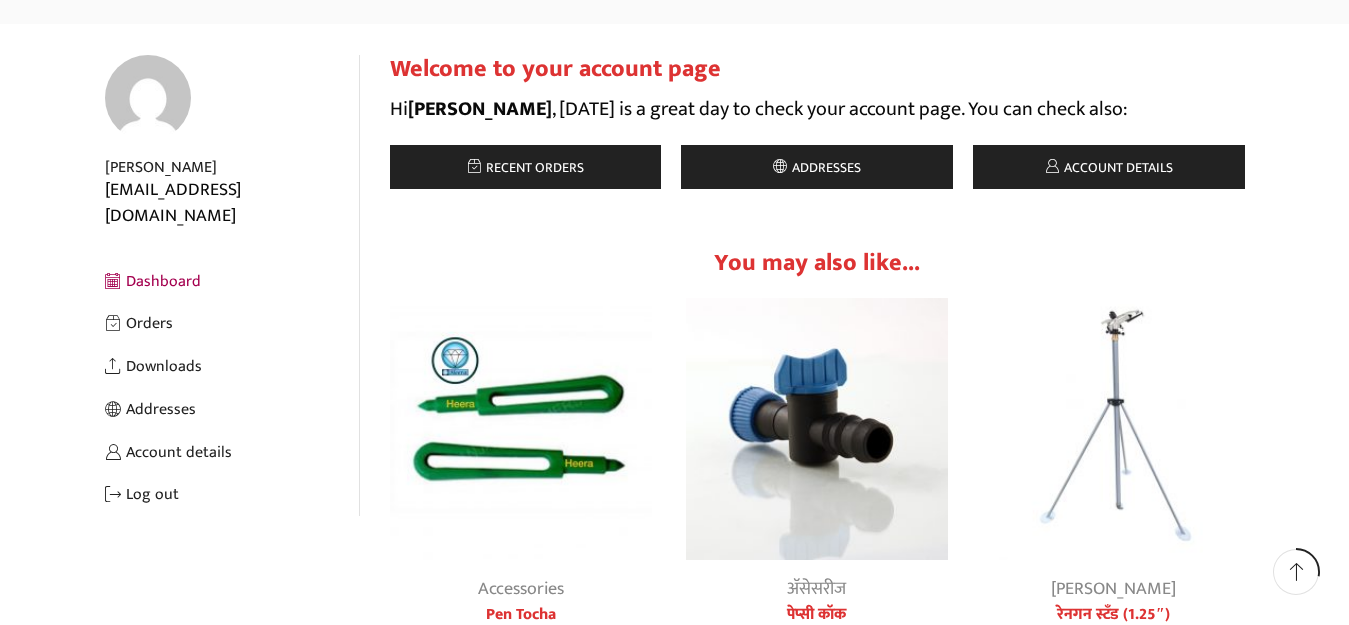 scroll, scrollTop: 400, scrollLeft: 0, axis: vertical 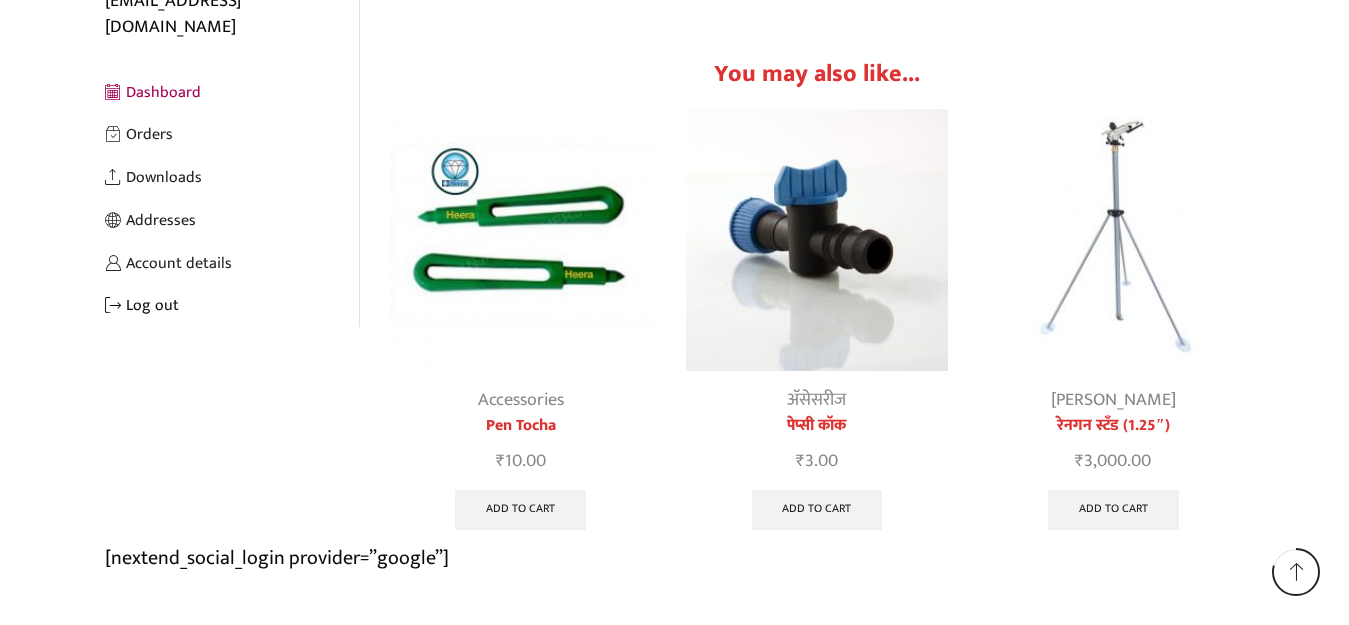 click on "Log out" at bounding box center [232, 305] 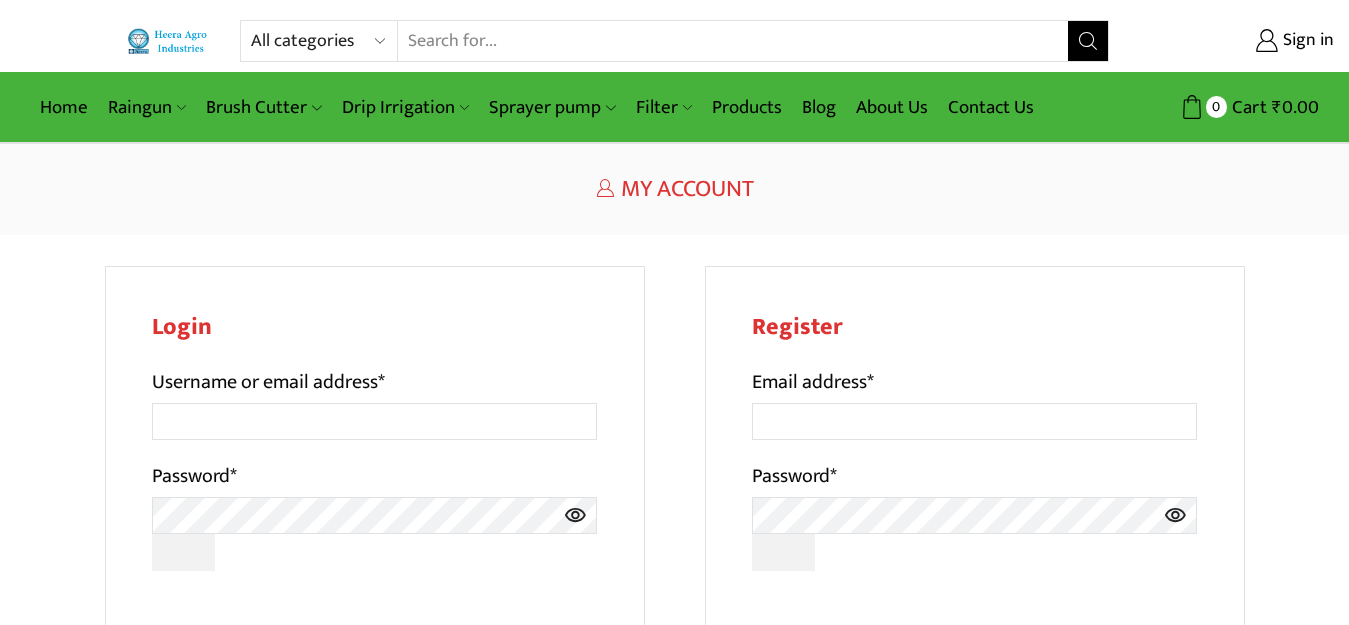 scroll, scrollTop: 0, scrollLeft: 0, axis: both 